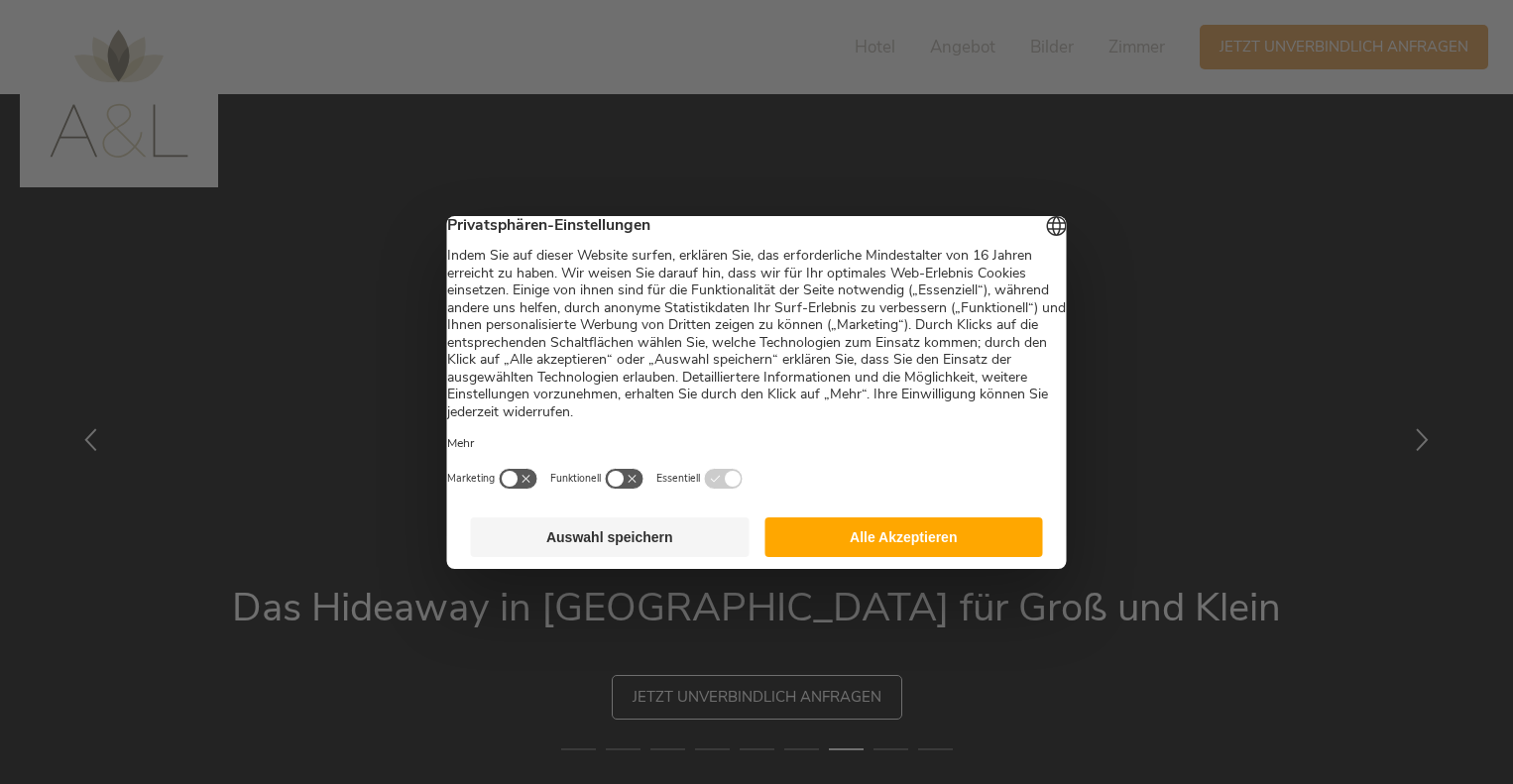 scroll, scrollTop: 0, scrollLeft: 0, axis: both 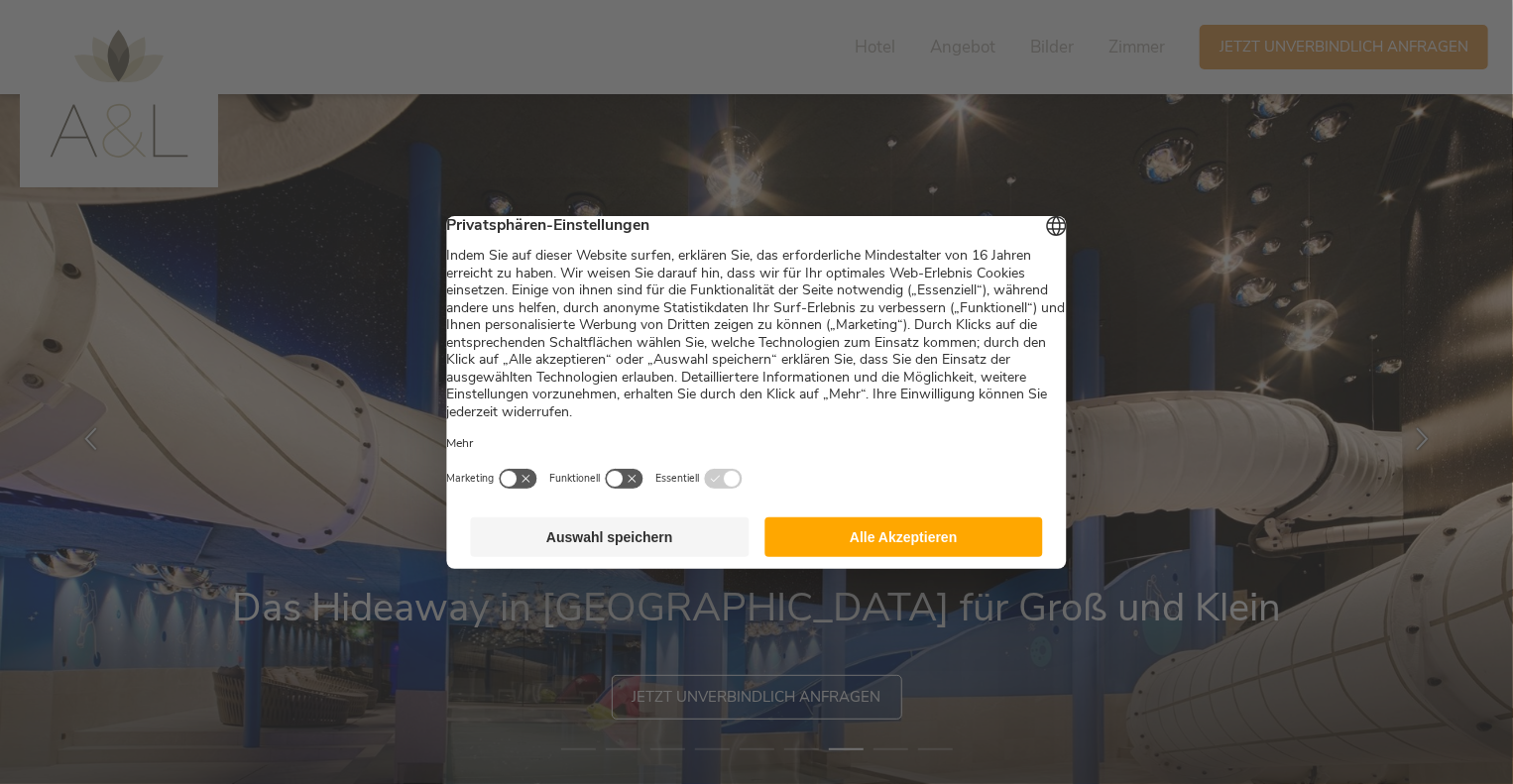 click on "Auswahl speichern" at bounding box center [610, 537] 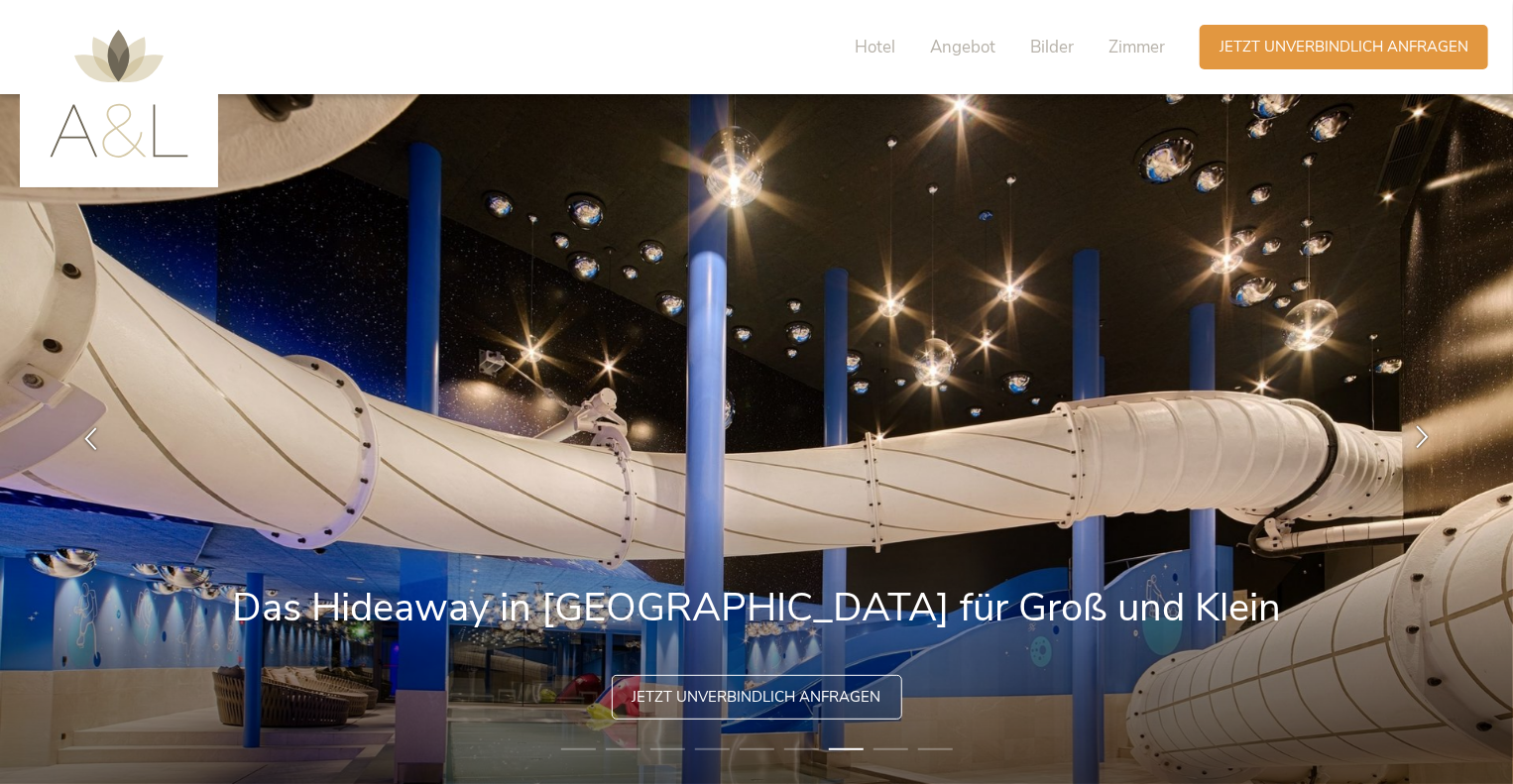 click at bounding box center (1422, 437) 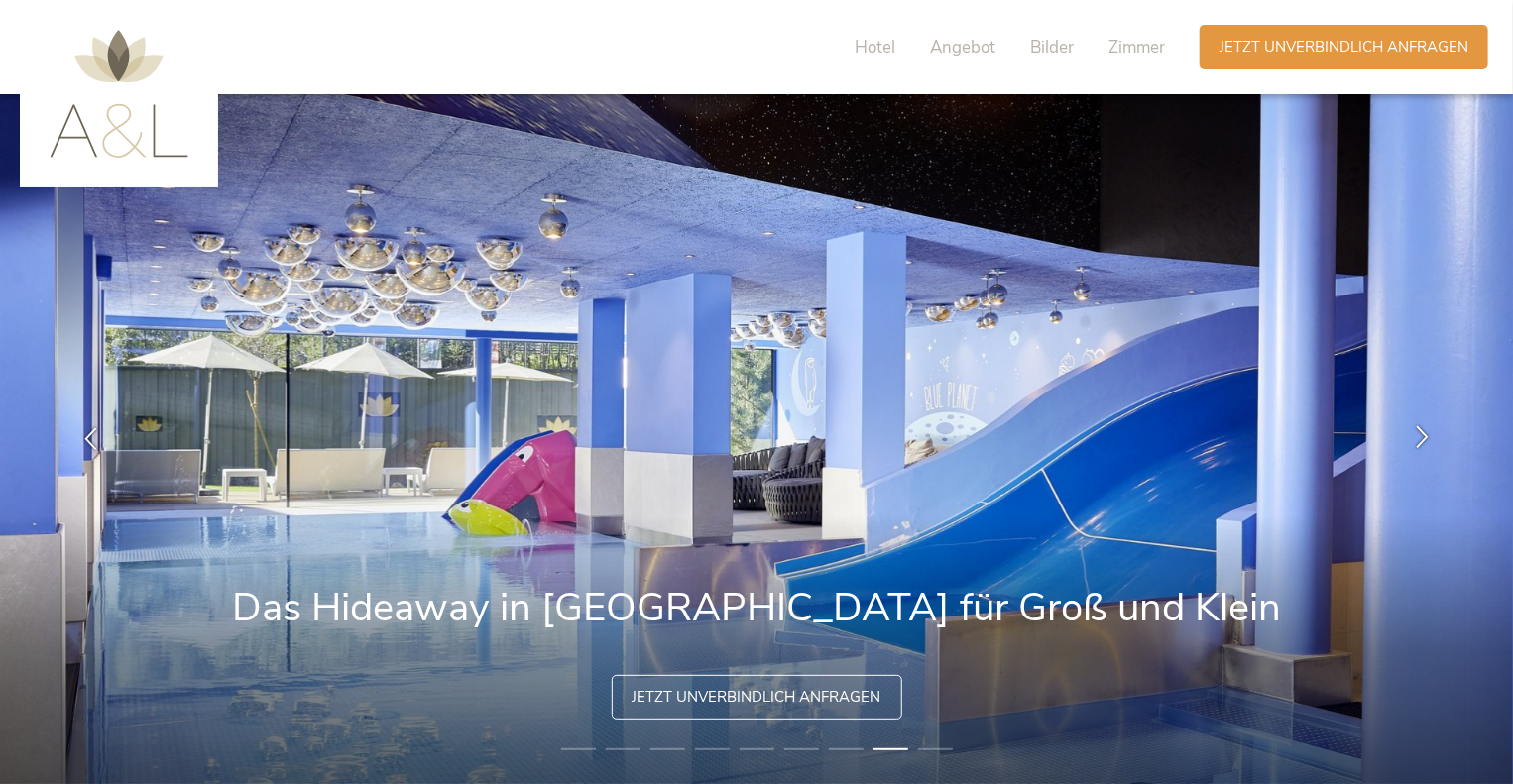 click at bounding box center [1422, 437] 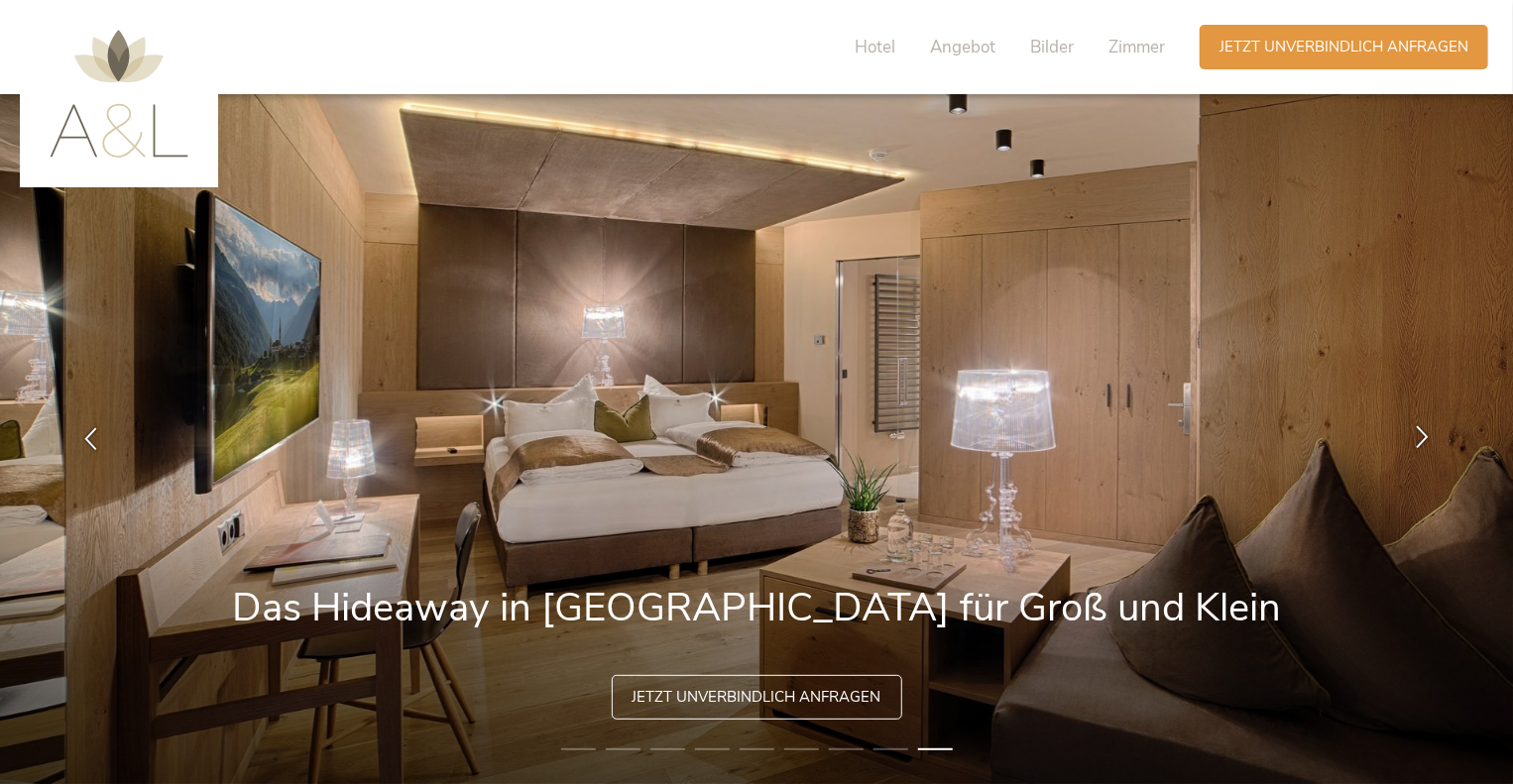 click at bounding box center [1422, 437] 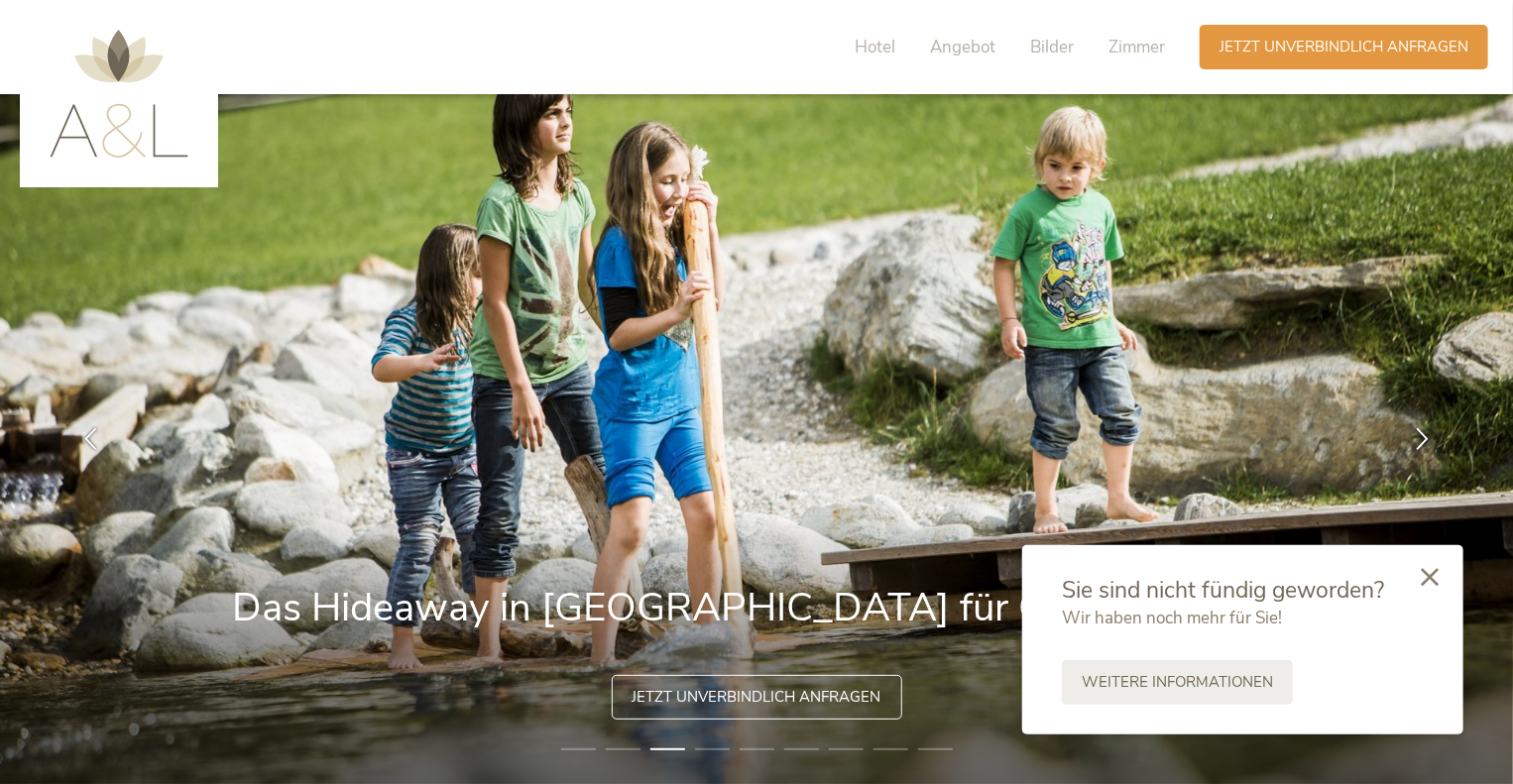 click at bounding box center (1430, 577) 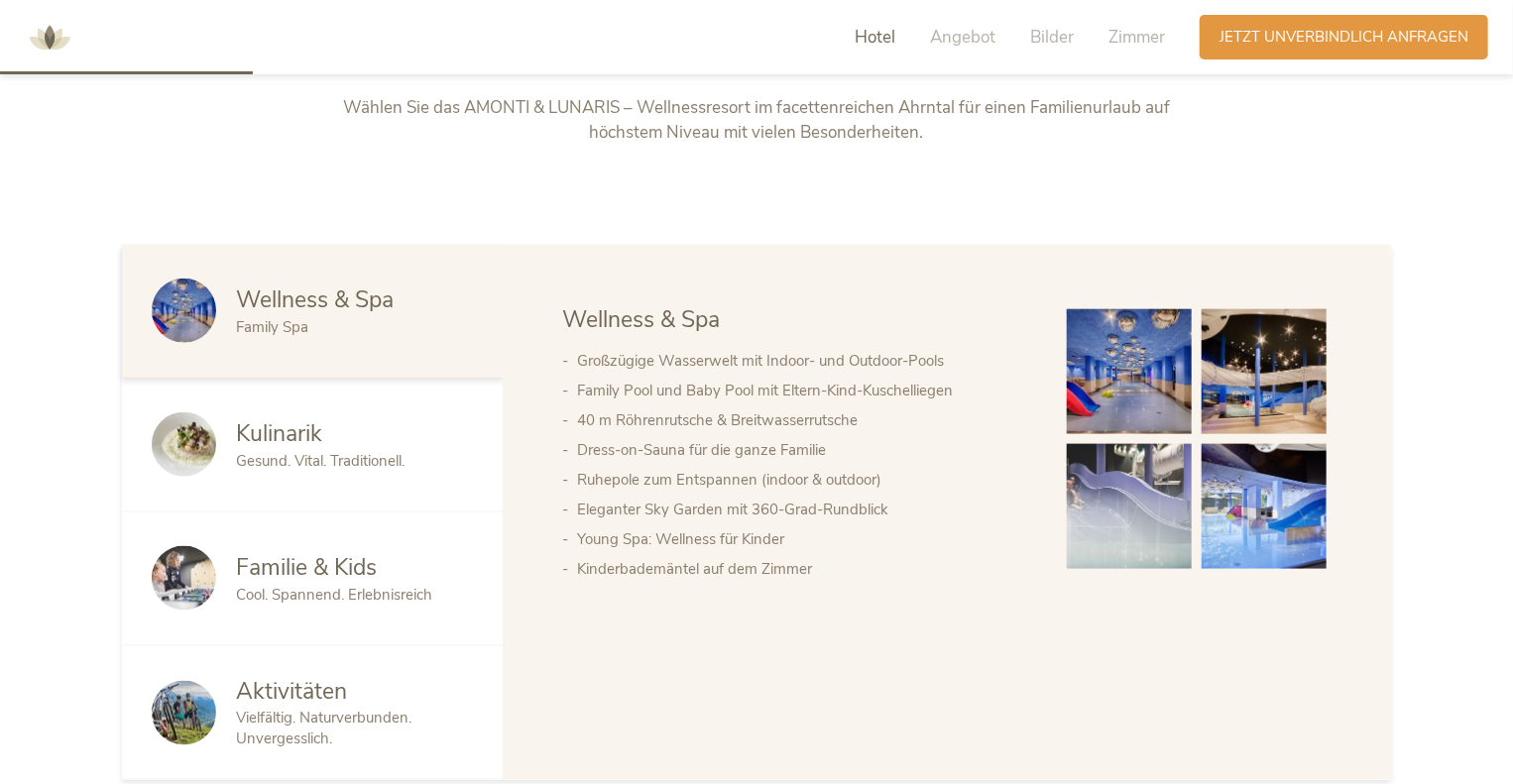 scroll, scrollTop: 967, scrollLeft: 0, axis: vertical 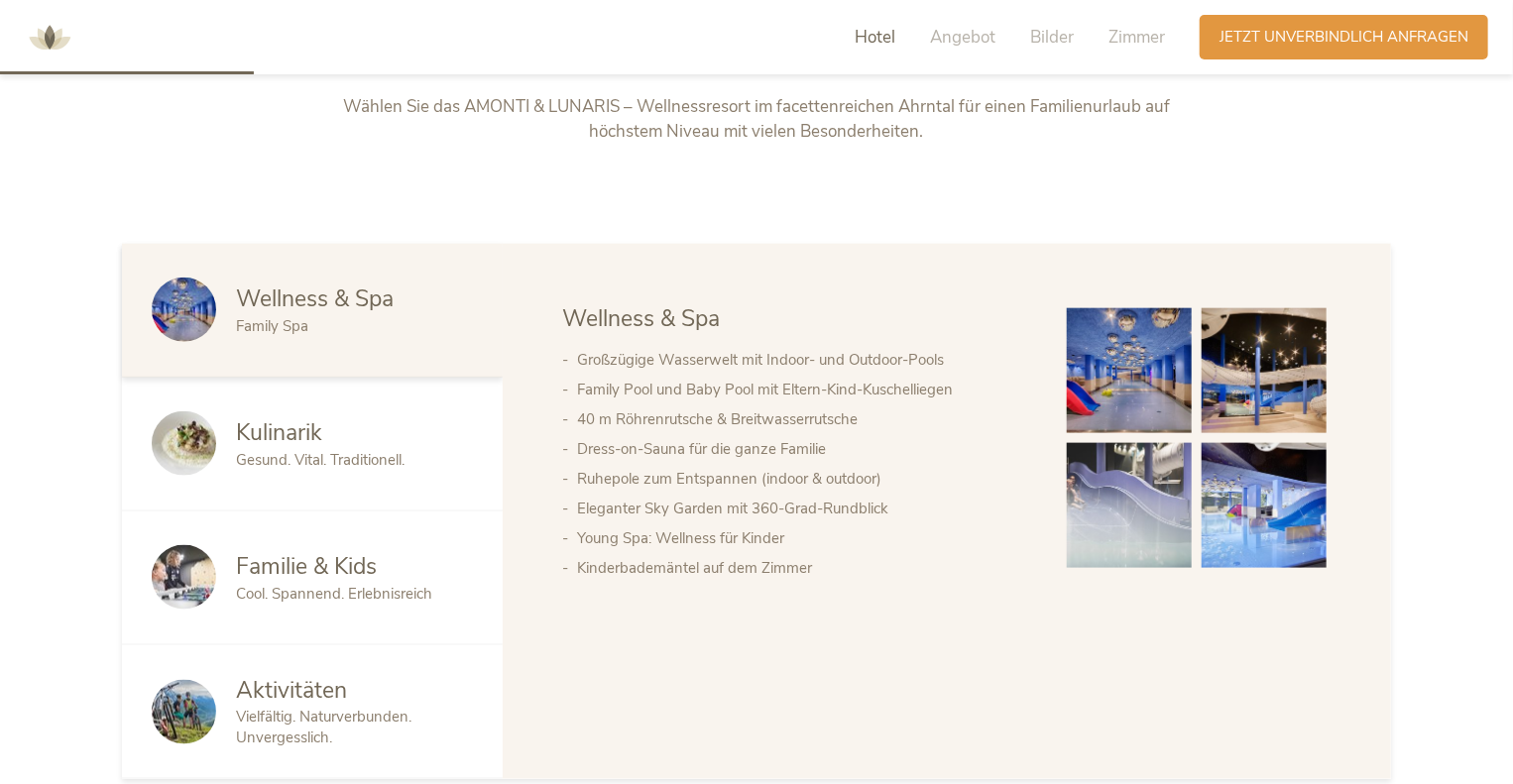 click at bounding box center [1129, 371] 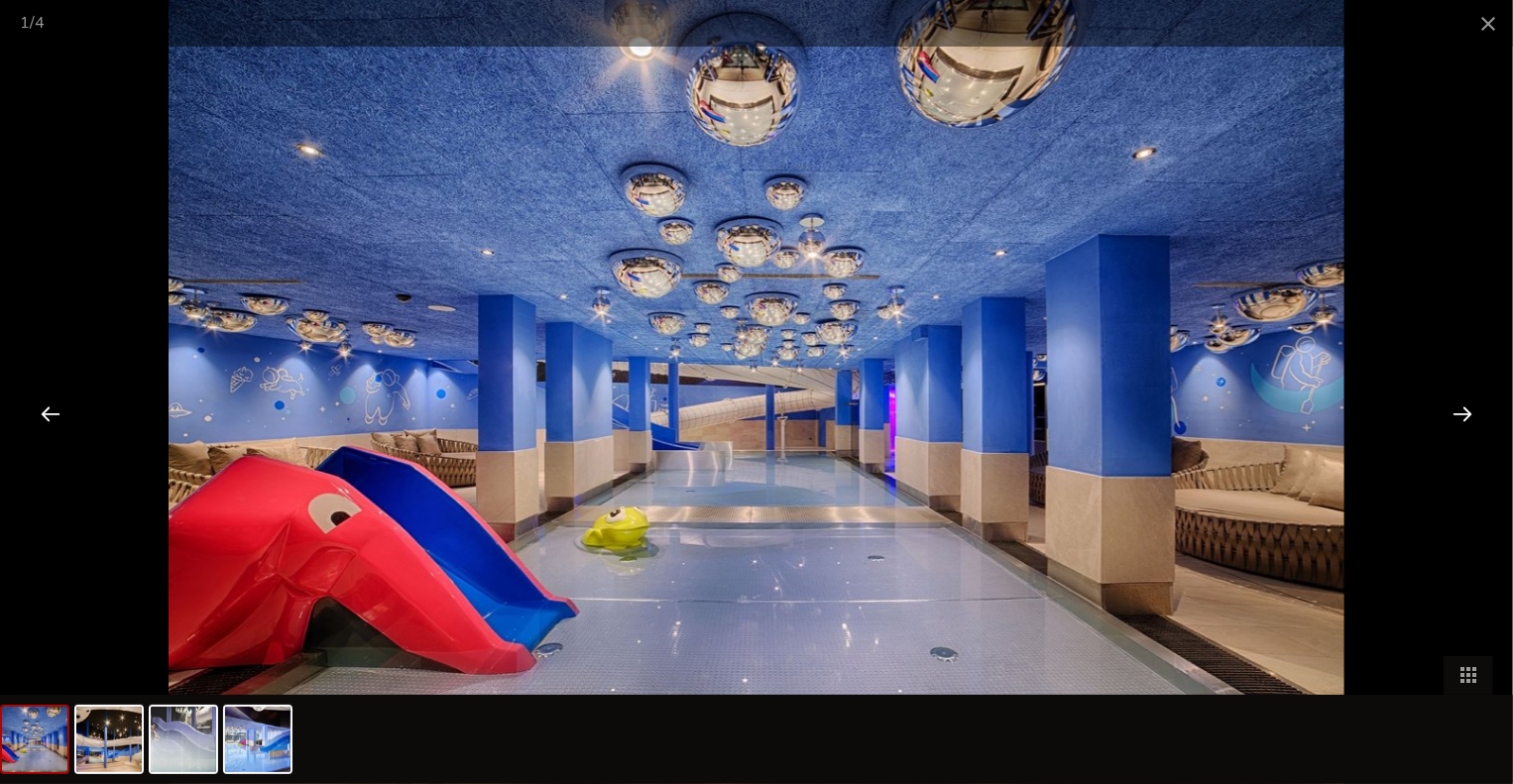 click at bounding box center (1462, 413) 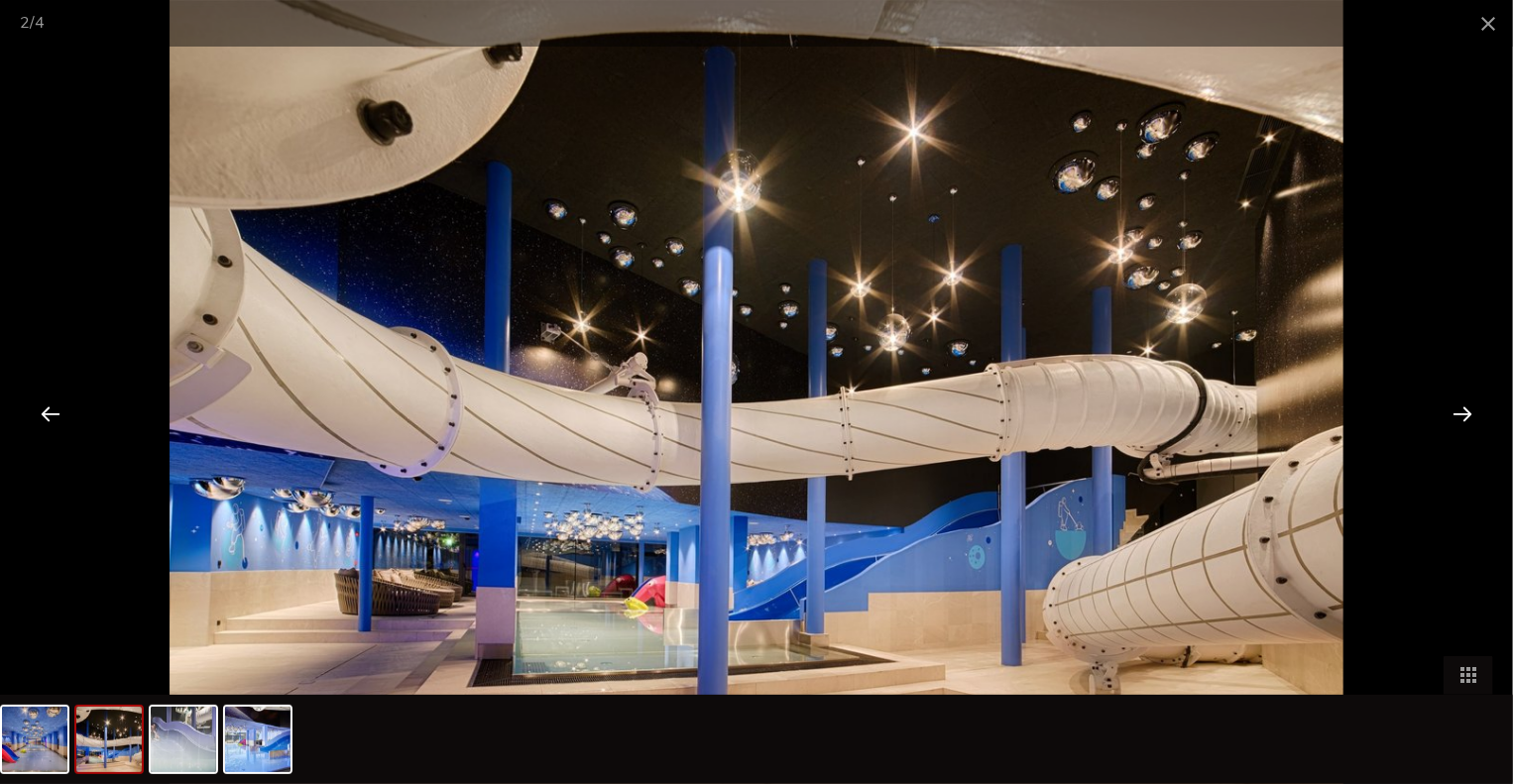 click at bounding box center [1462, 413] 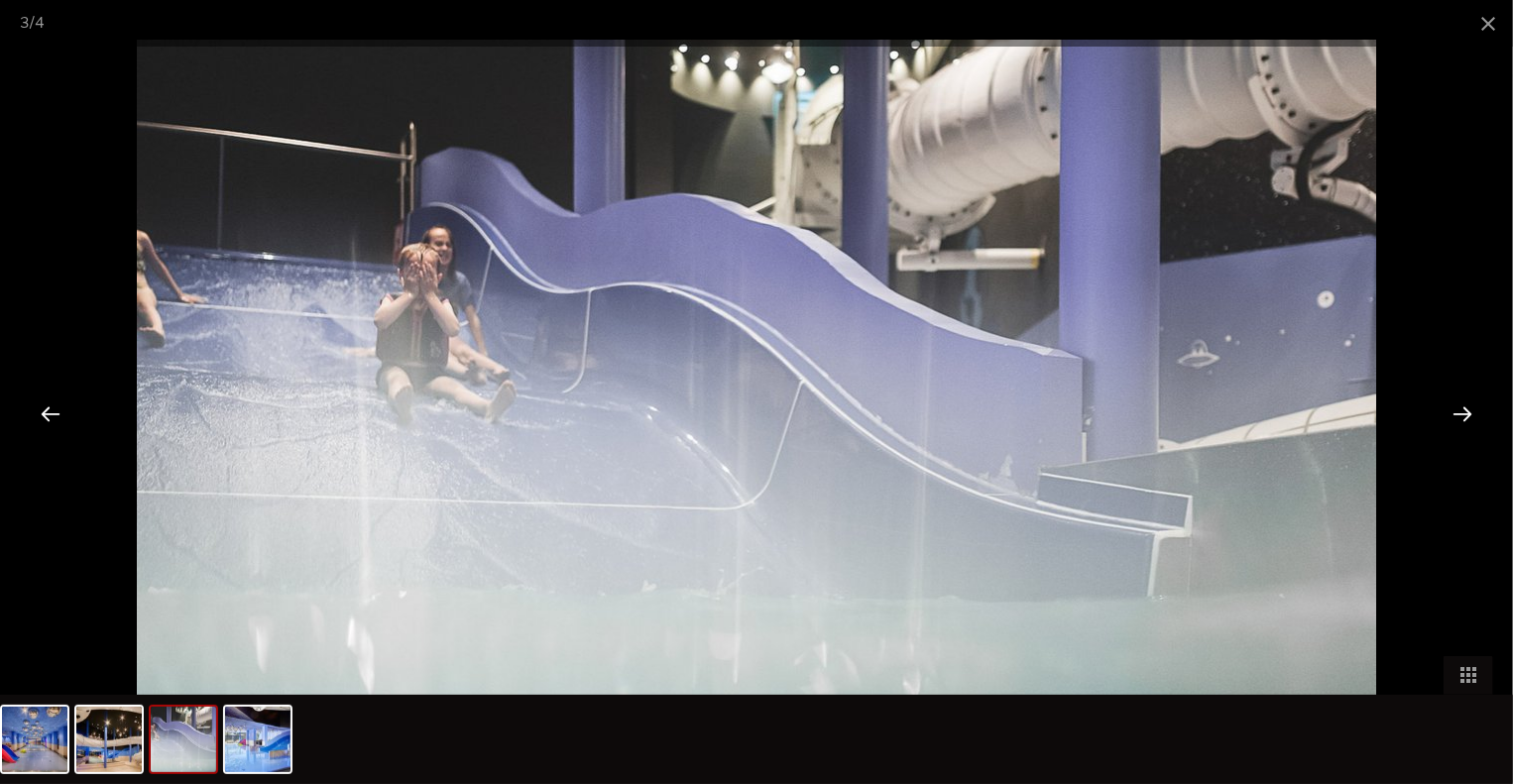 click at bounding box center [1462, 413] 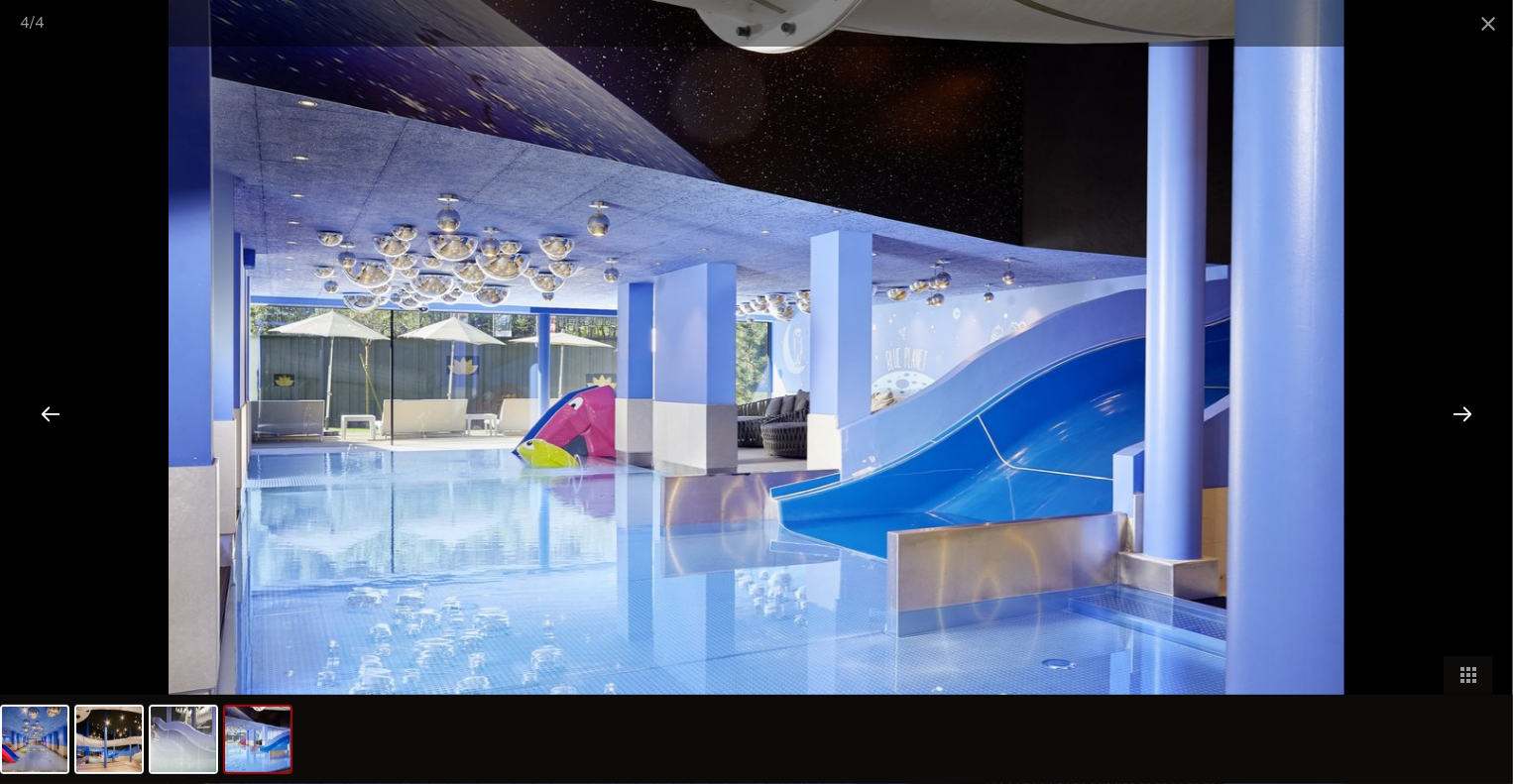 click at bounding box center [1462, 413] 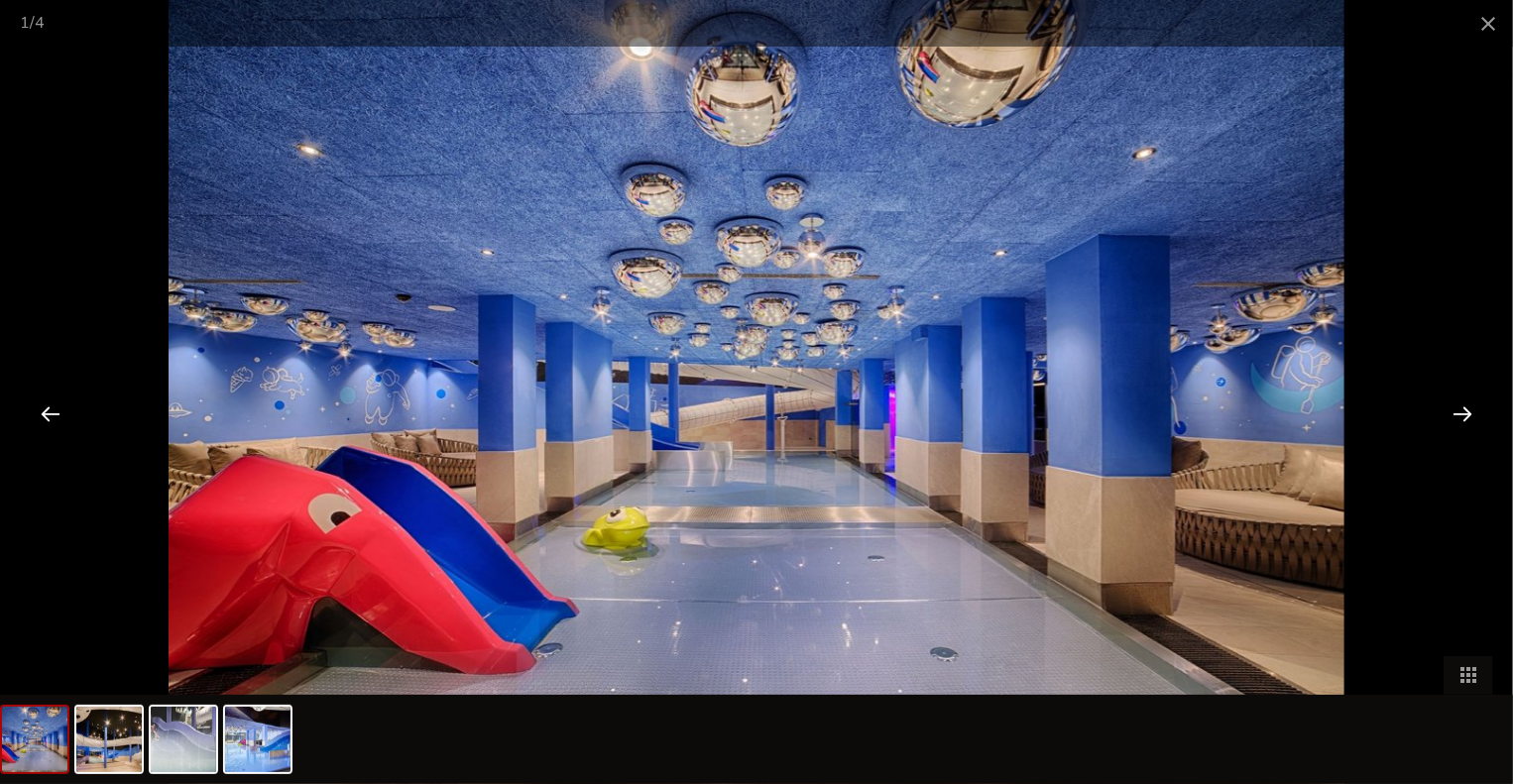 click at bounding box center (1462, 413) 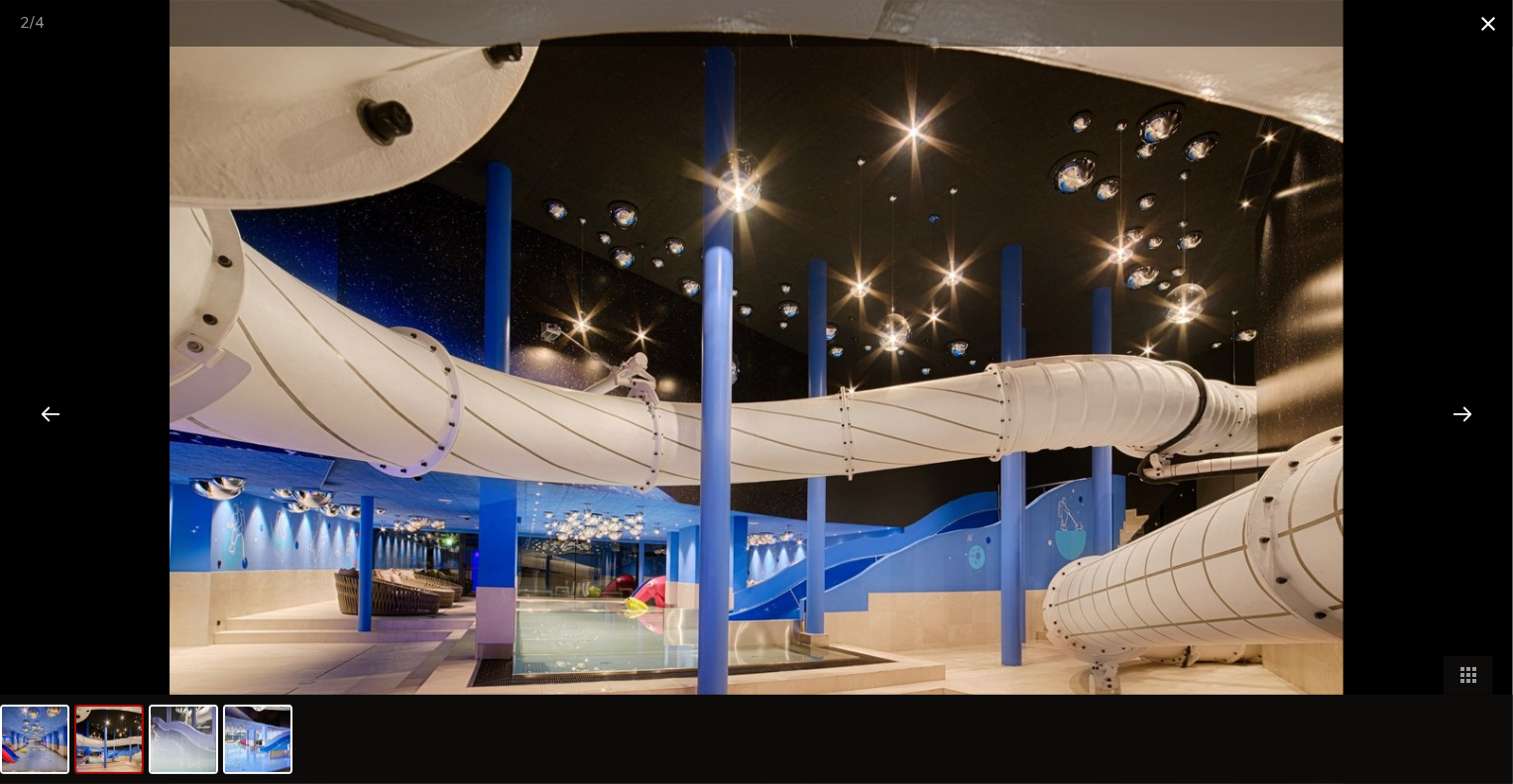 click at bounding box center [1488, 23] 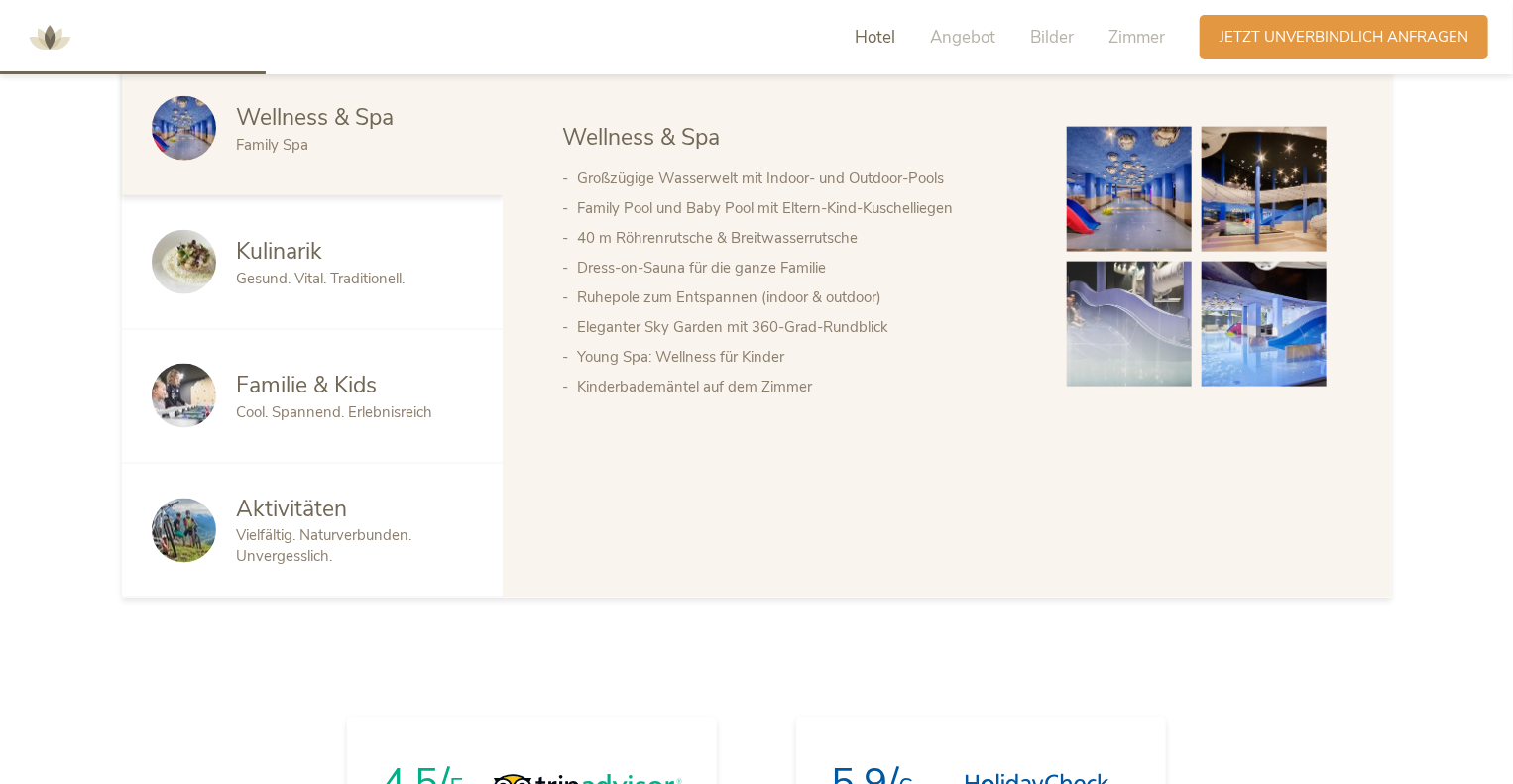scroll, scrollTop: 1013, scrollLeft: 0, axis: vertical 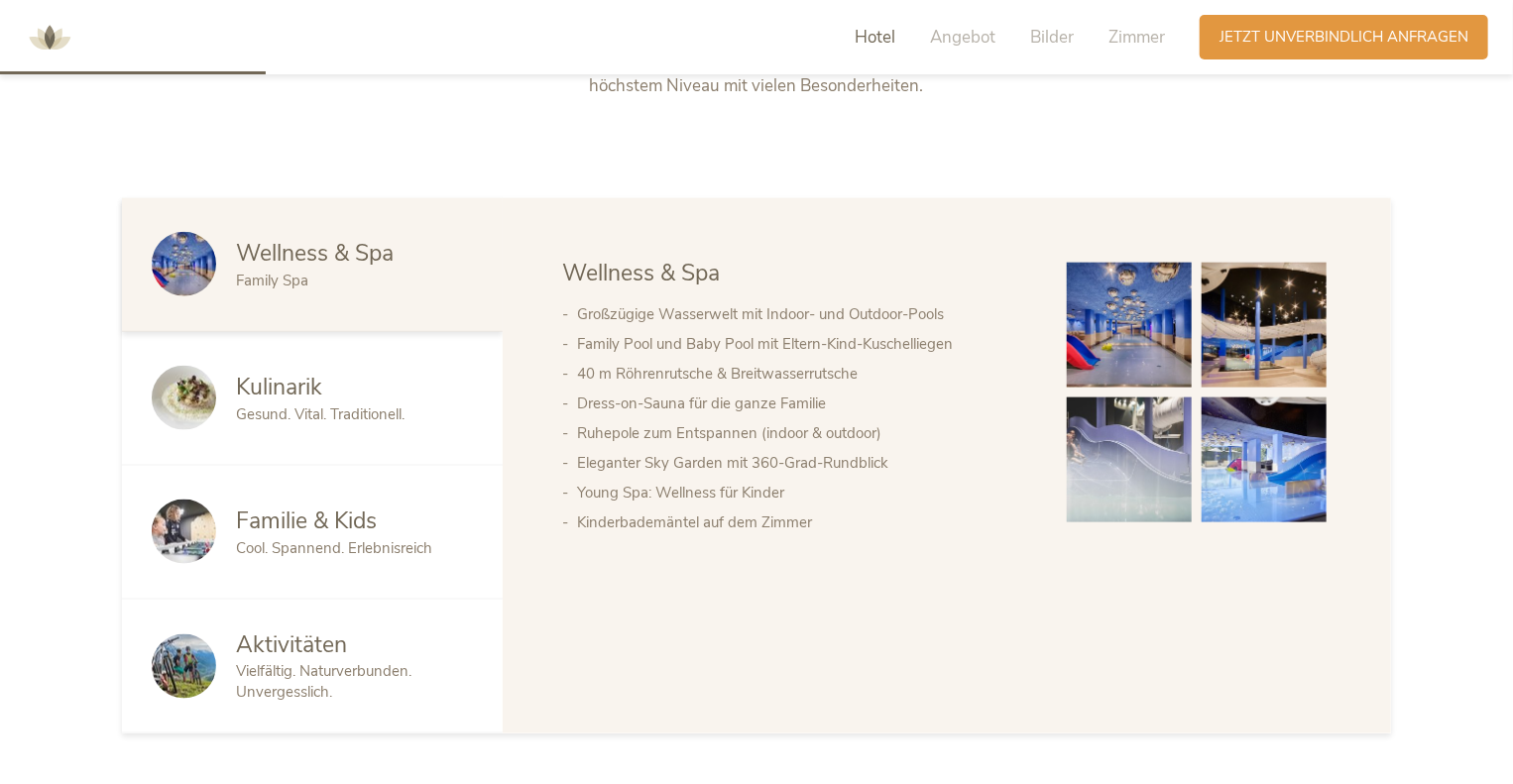 click on "Familie & Kids Cool. Spannend. Erlebnisreich" at bounding box center [312, 532] 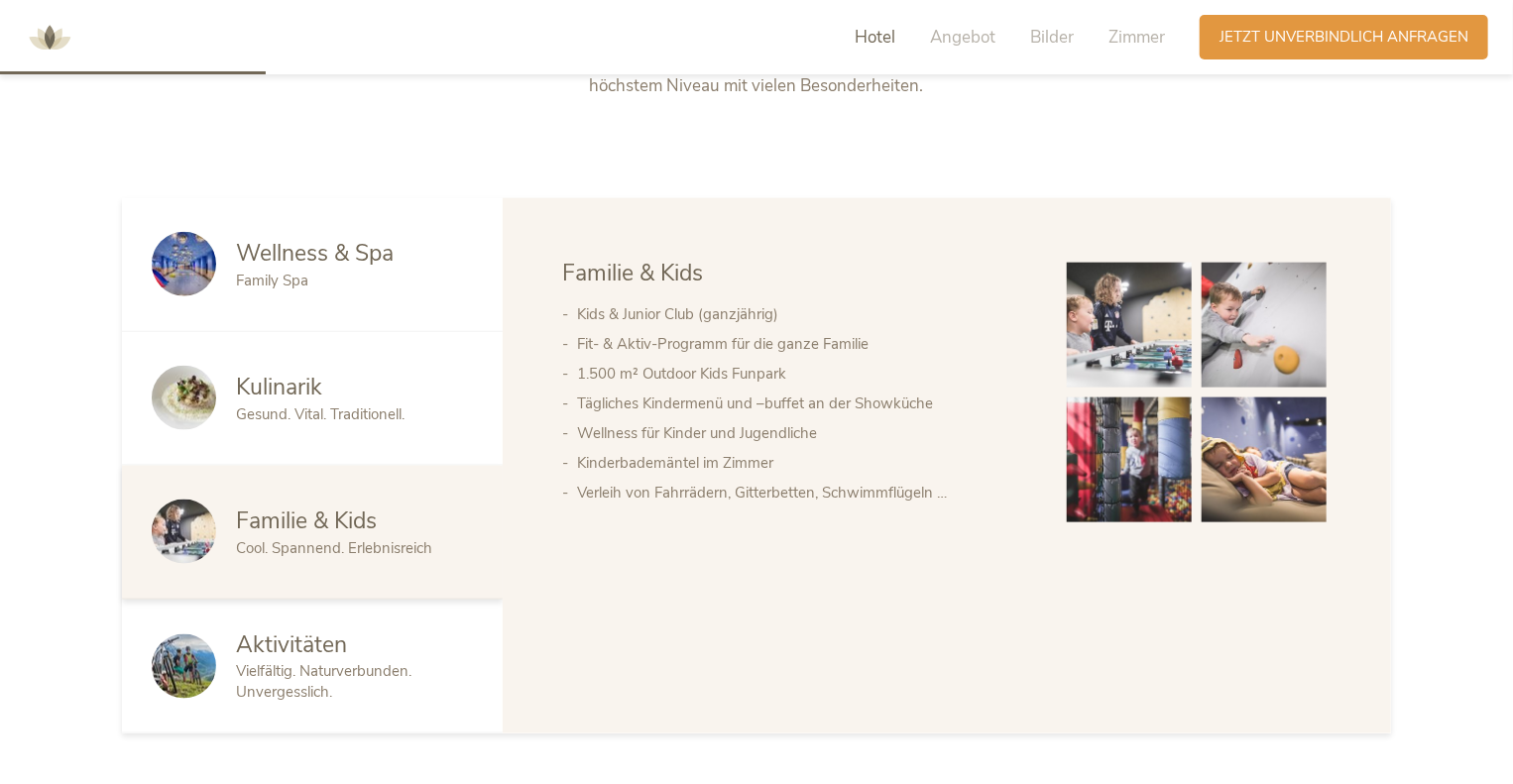 click on "Aktivitäten" at bounding box center (354, 645) 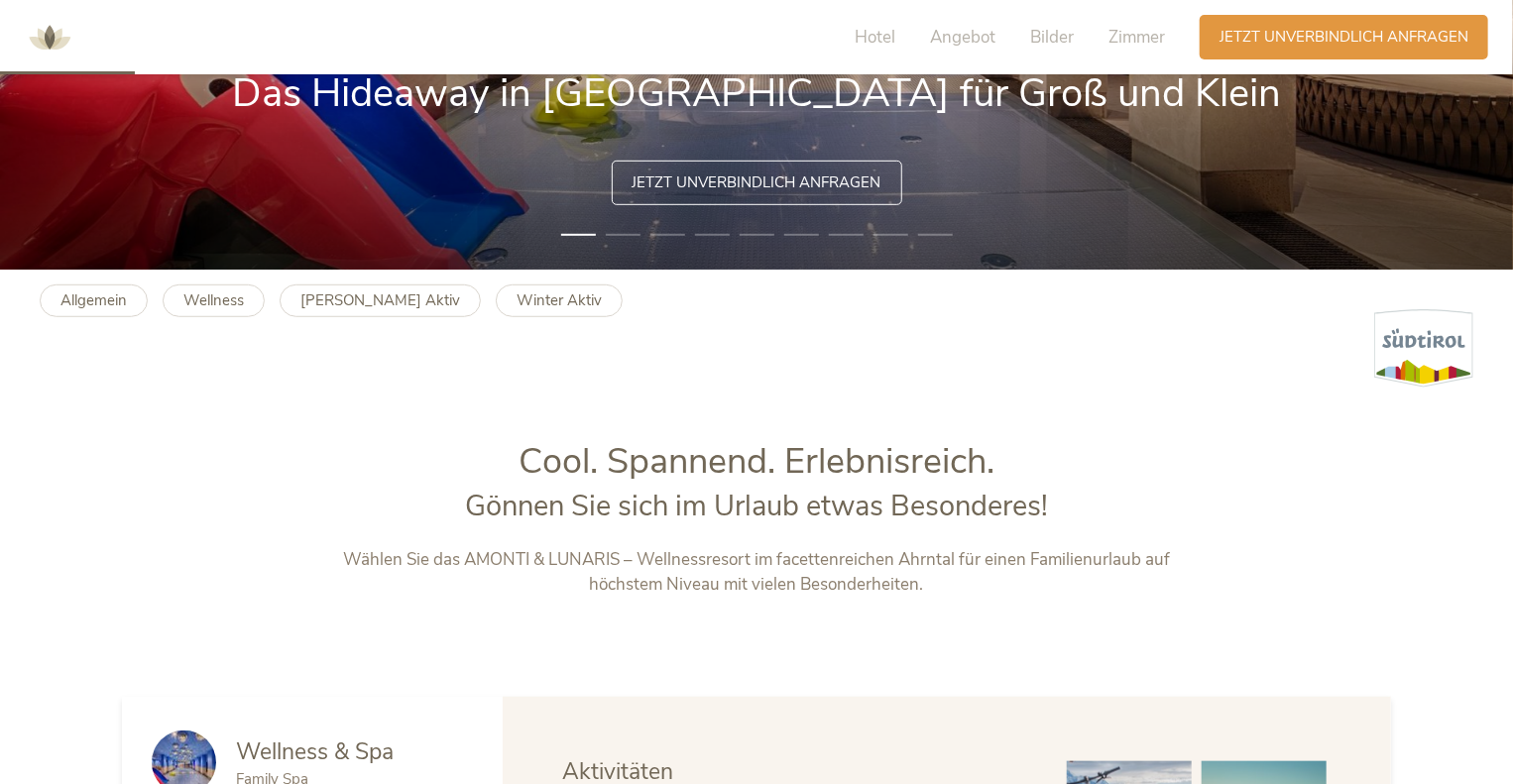 scroll, scrollTop: 470, scrollLeft: 0, axis: vertical 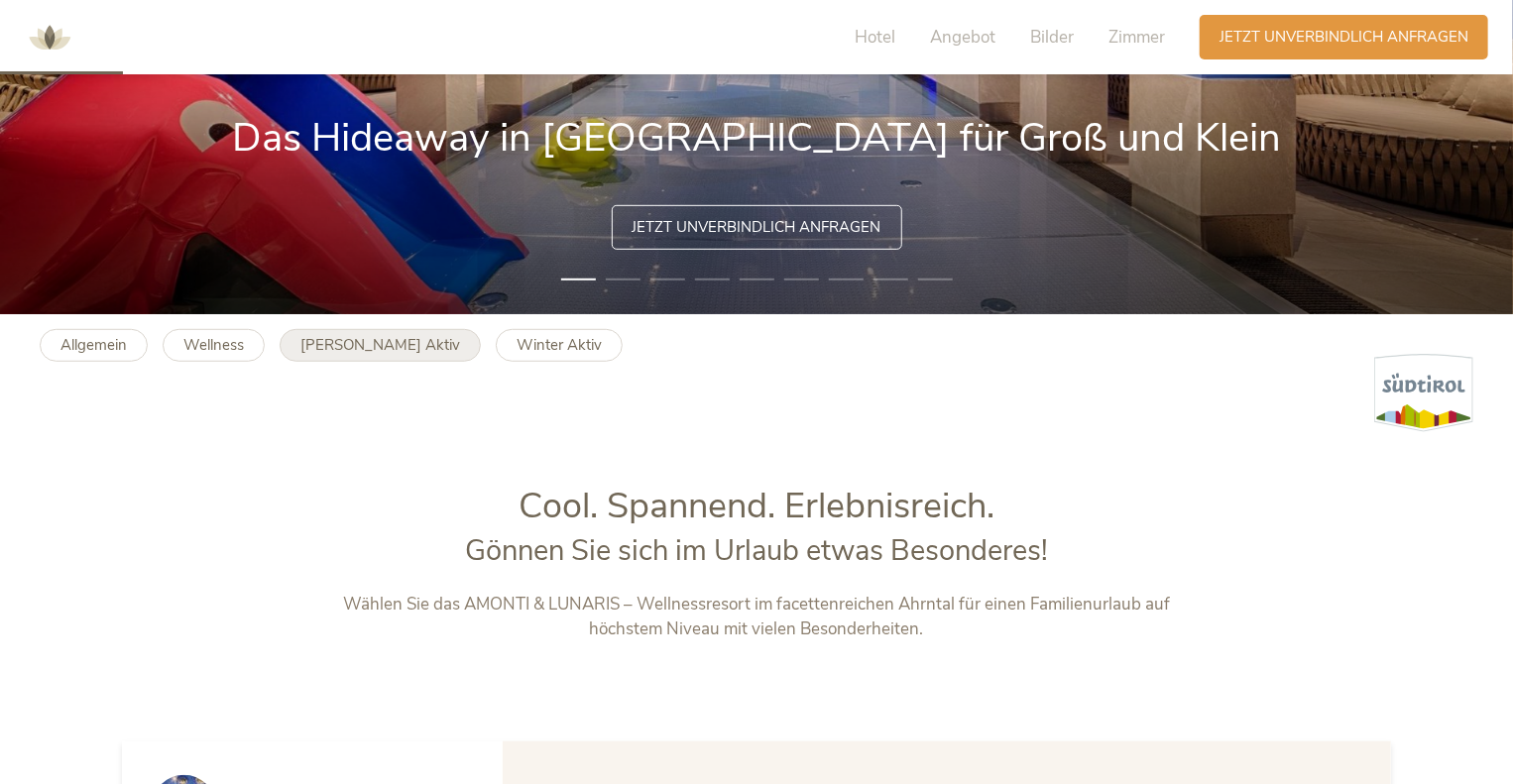 click on "[PERSON_NAME] Aktiv" at bounding box center [380, 345] 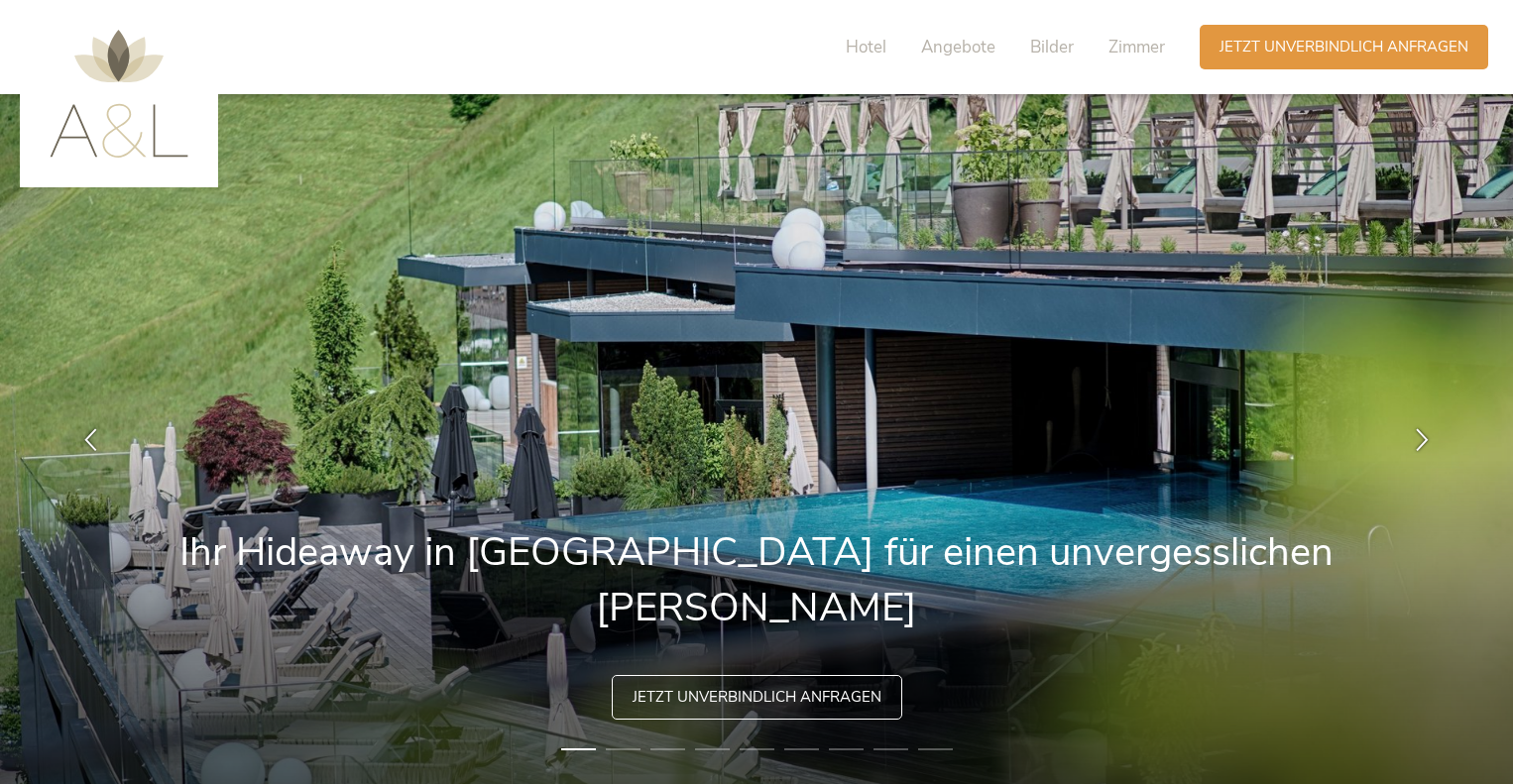 scroll, scrollTop: 0, scrollLeft: 0, axis: both 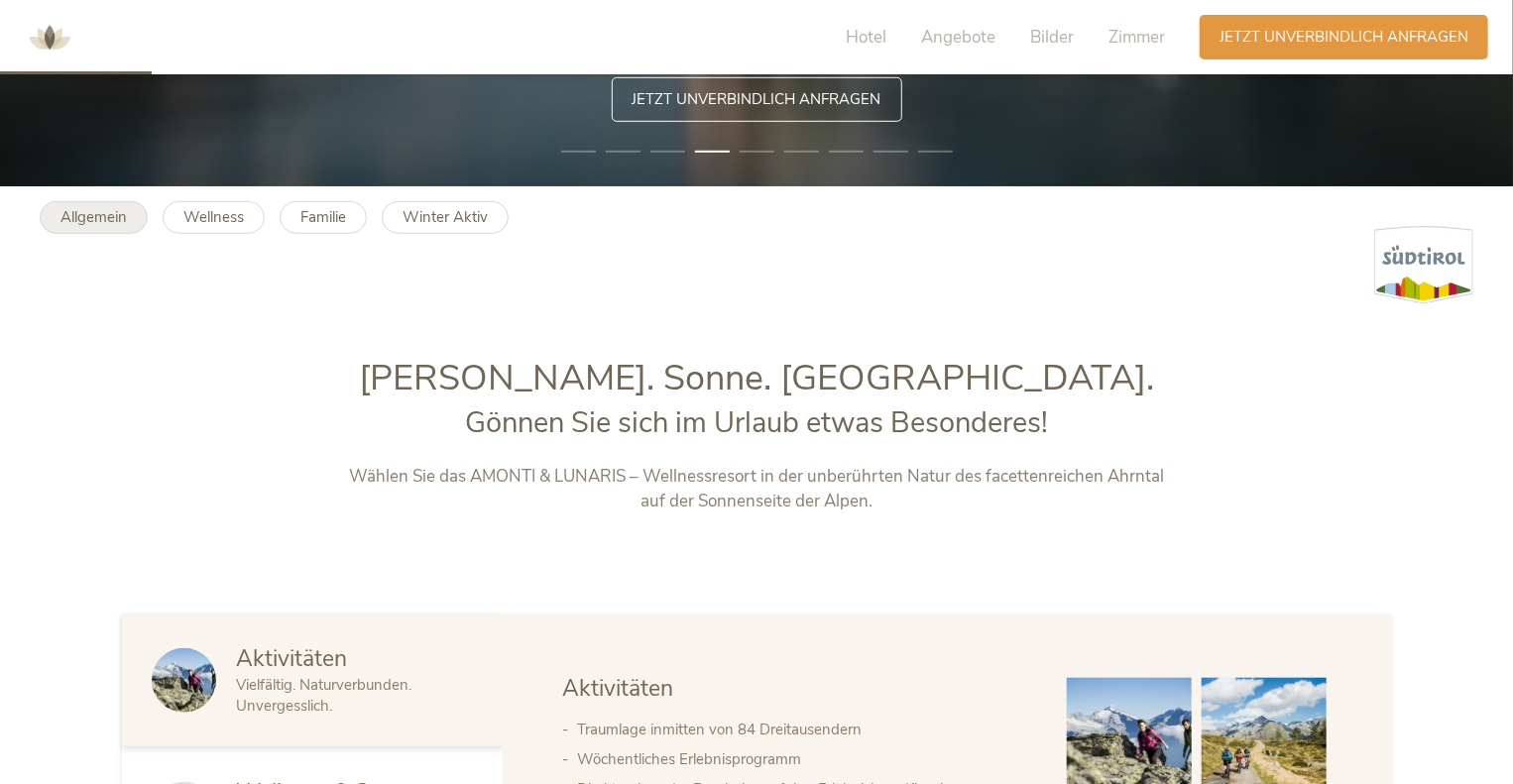 click on "Allgemein" at bounding box center (93, 217) 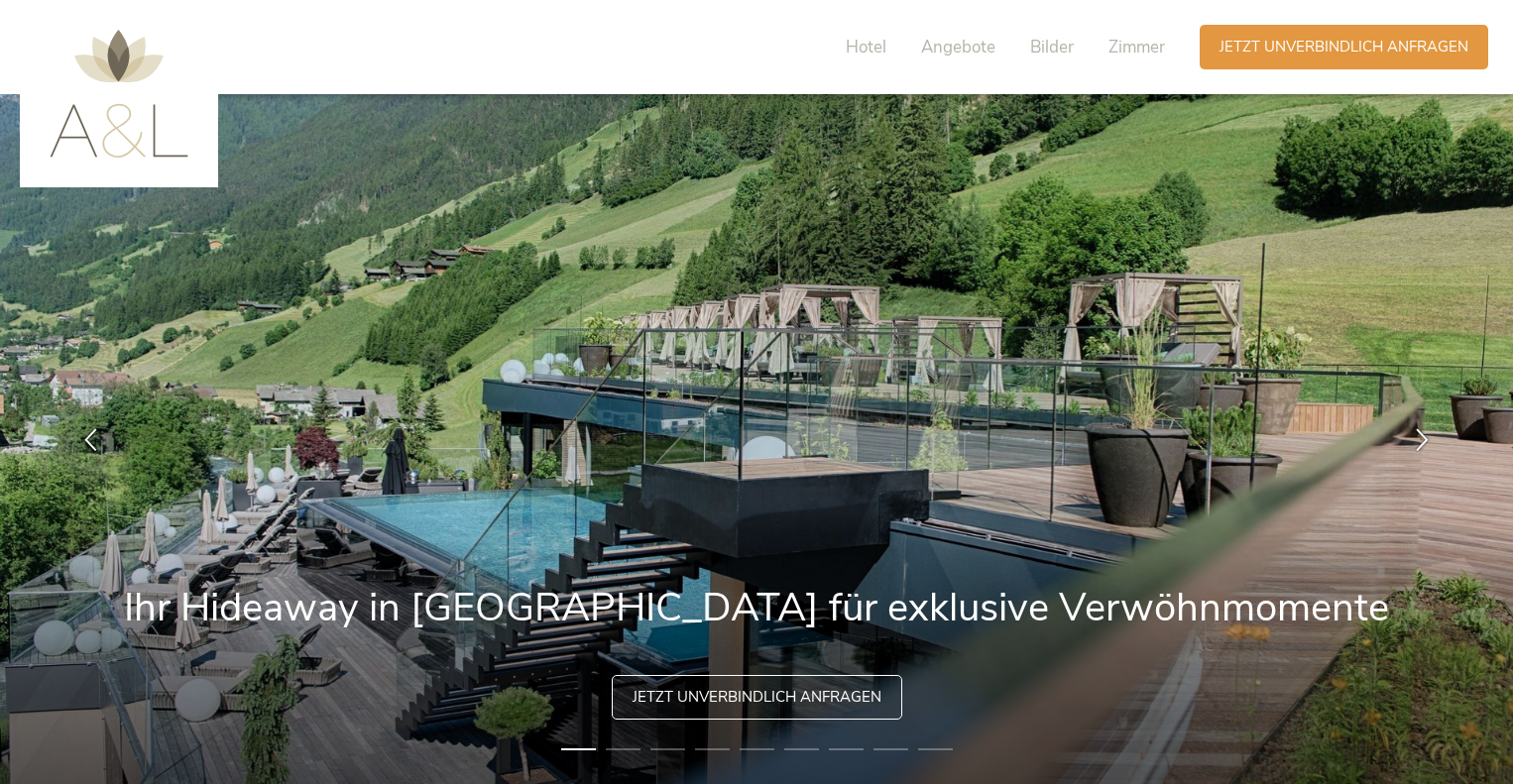 scroll, scrollTop: 0, scrollLeft: 0, axis: both 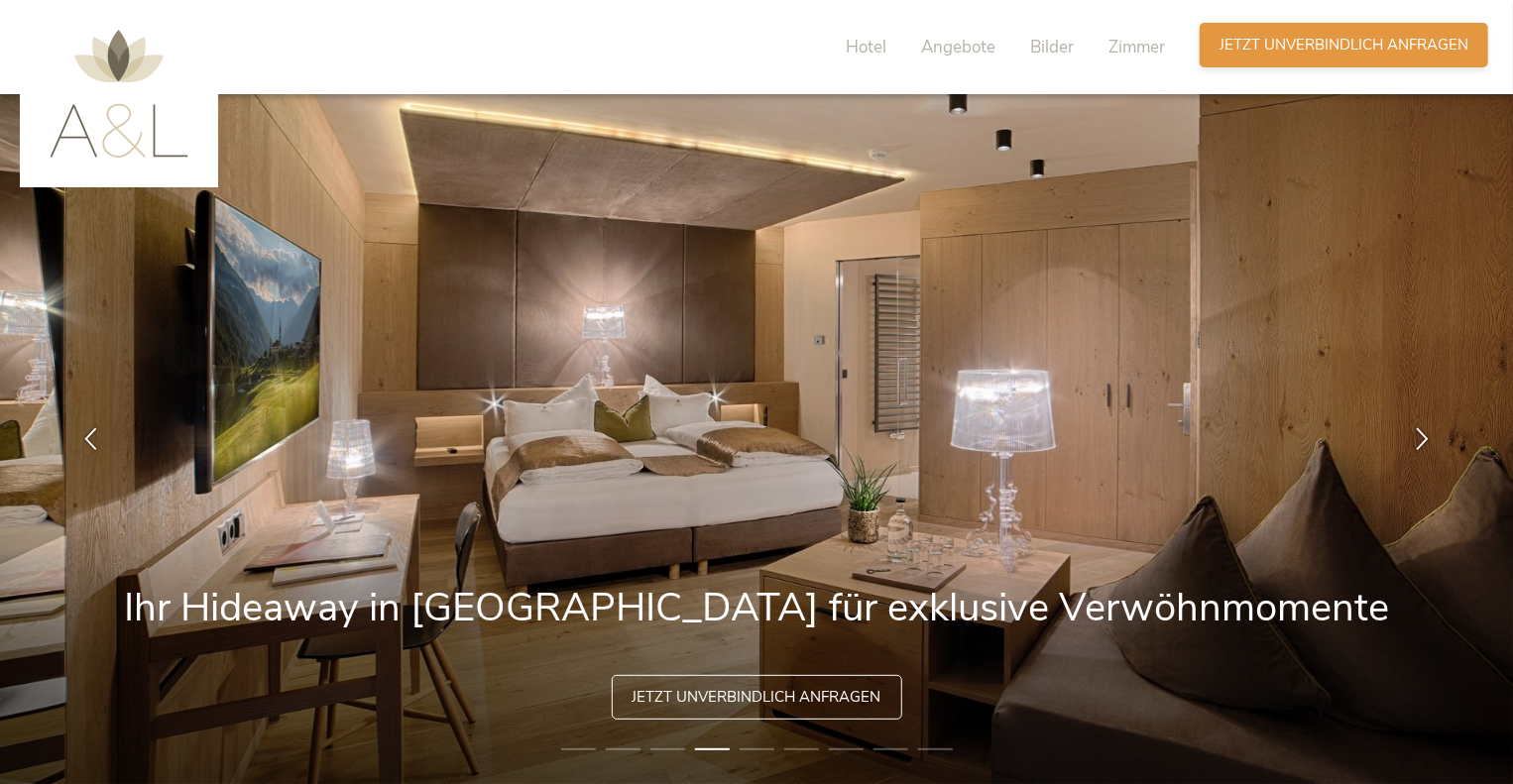 click on "Anfragen Jetzt unverbindlich anfragen" at bounding box center (1343, 45) 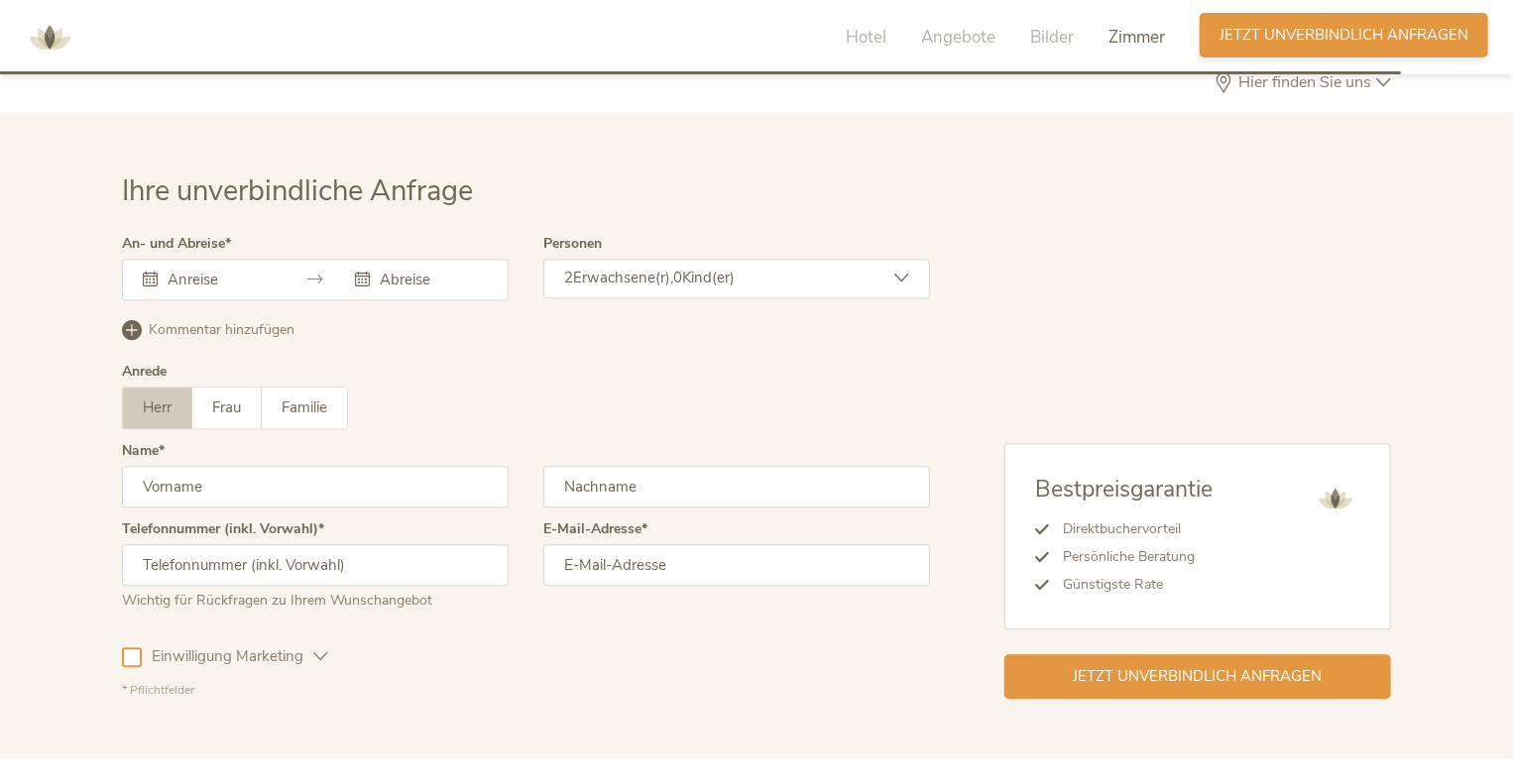 scroll, scrollTop: 5888, scrollLeft: 0, axis: vertical 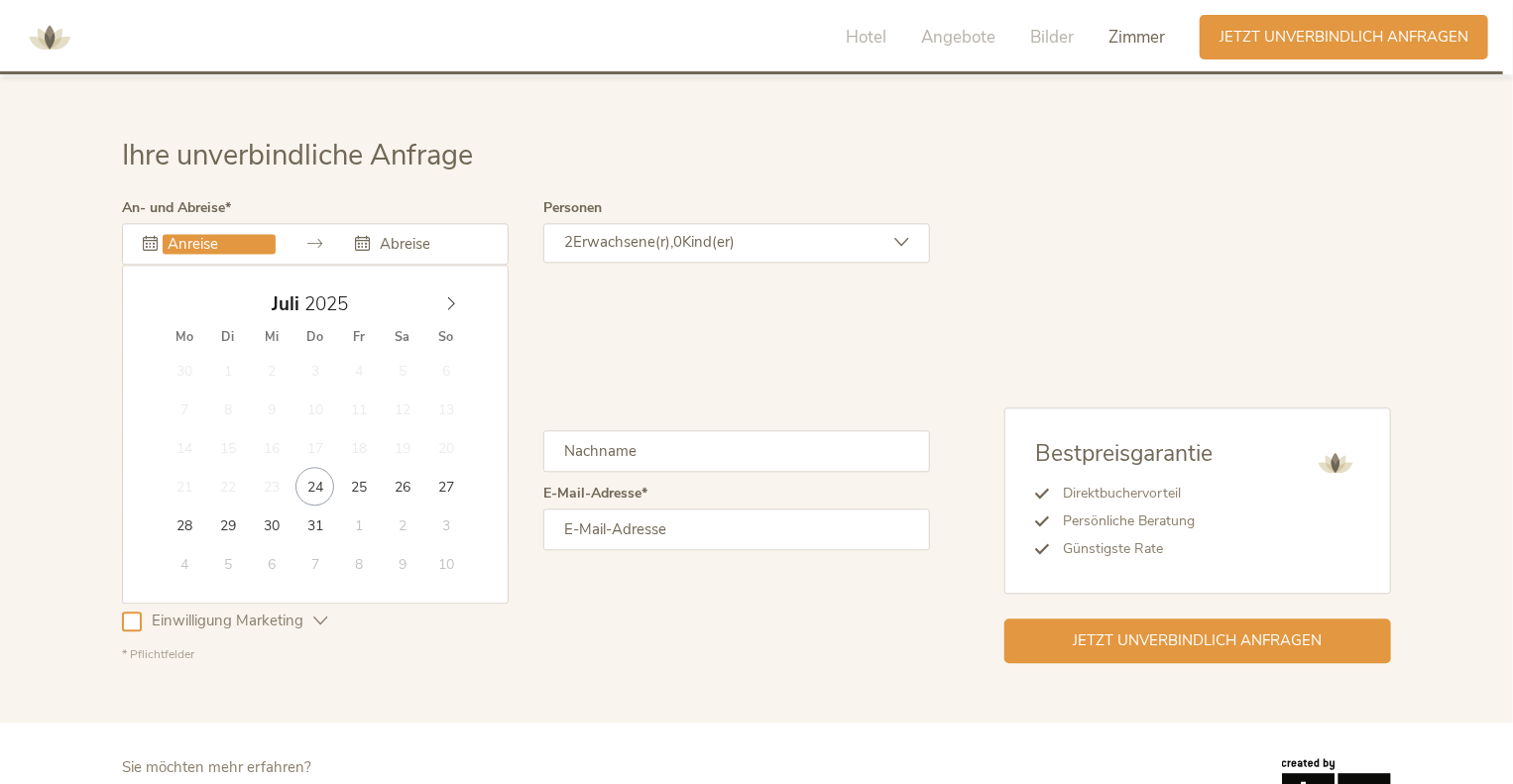 click at bounding box center [219, 244] 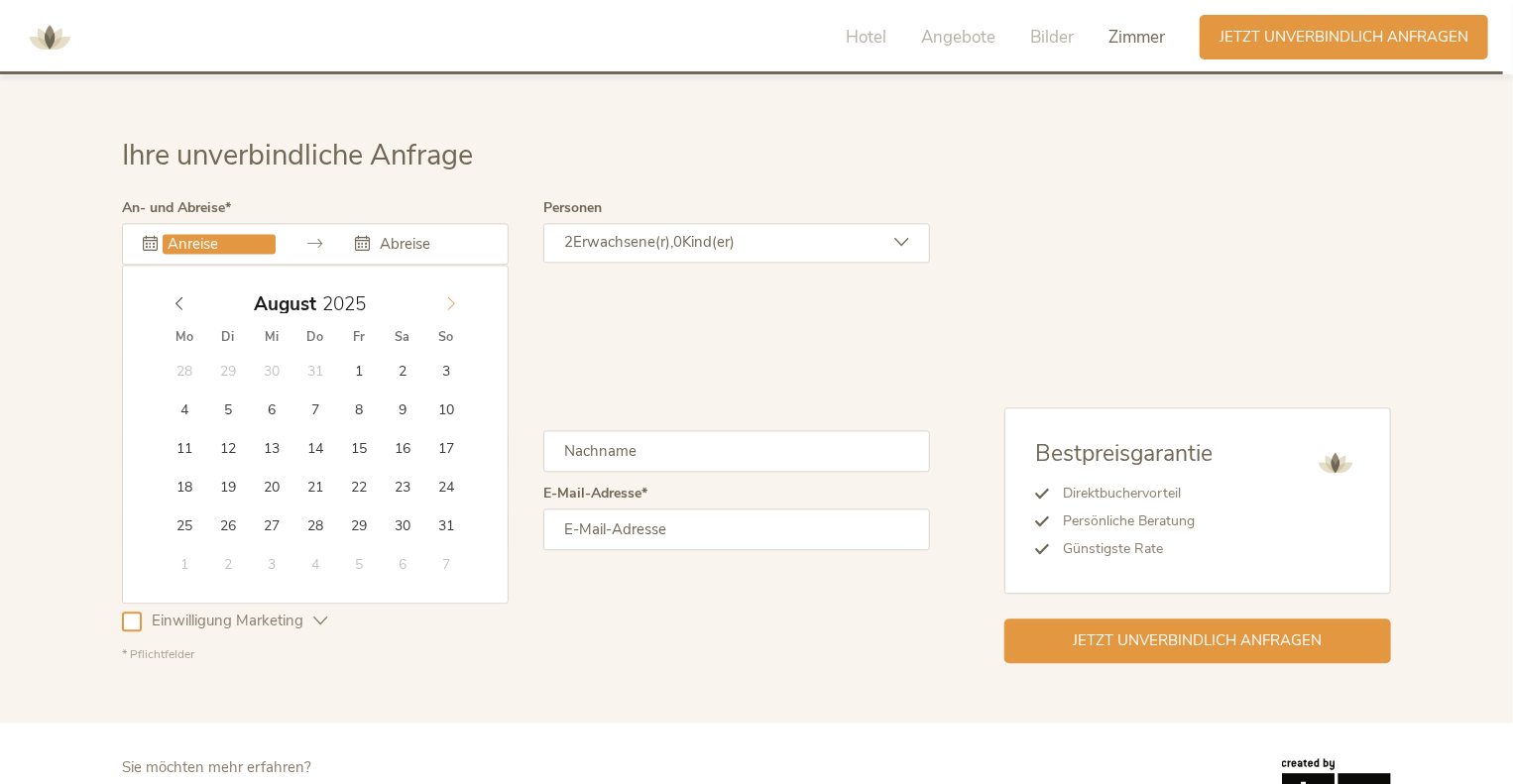 click 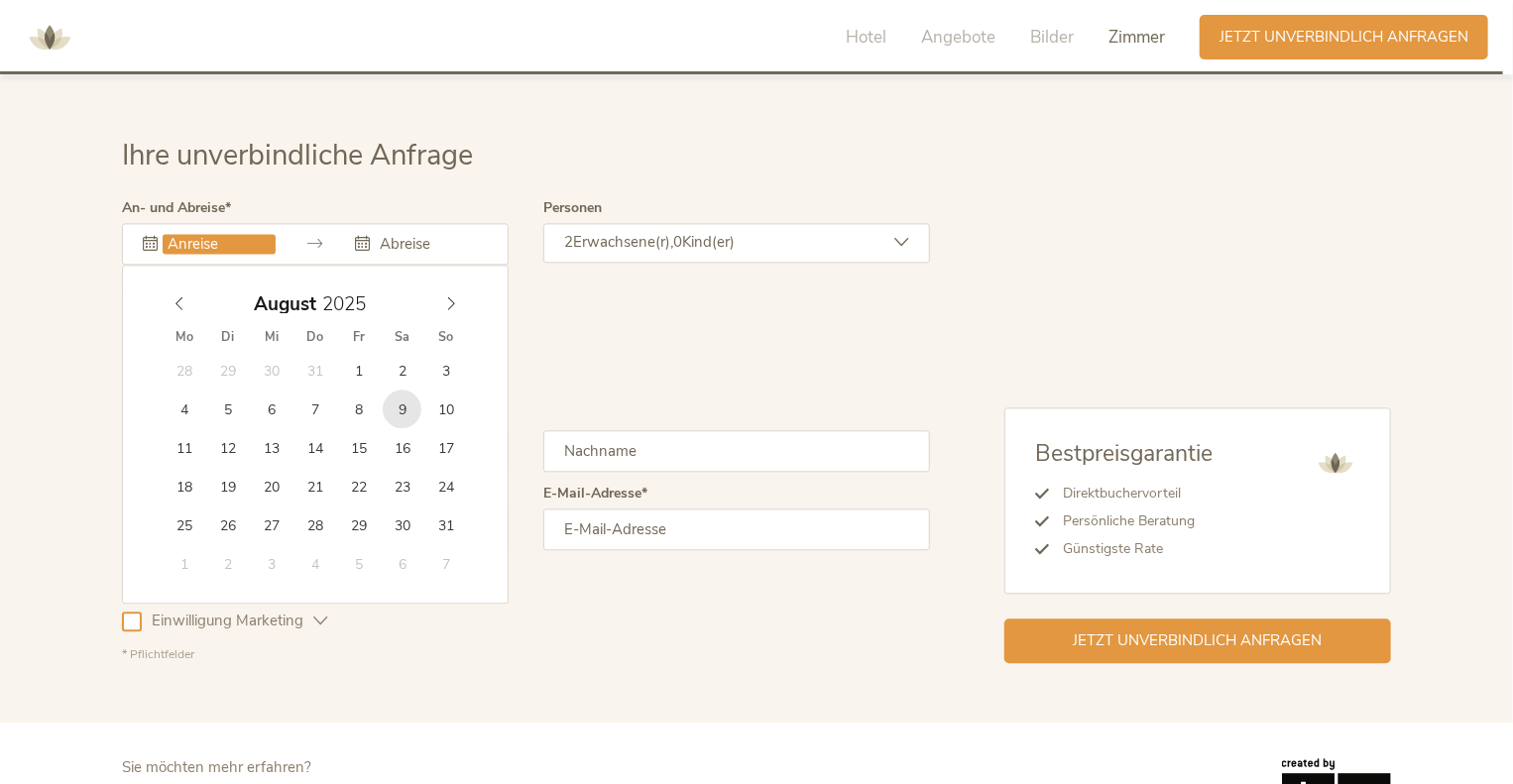 type on "09.08.2025" 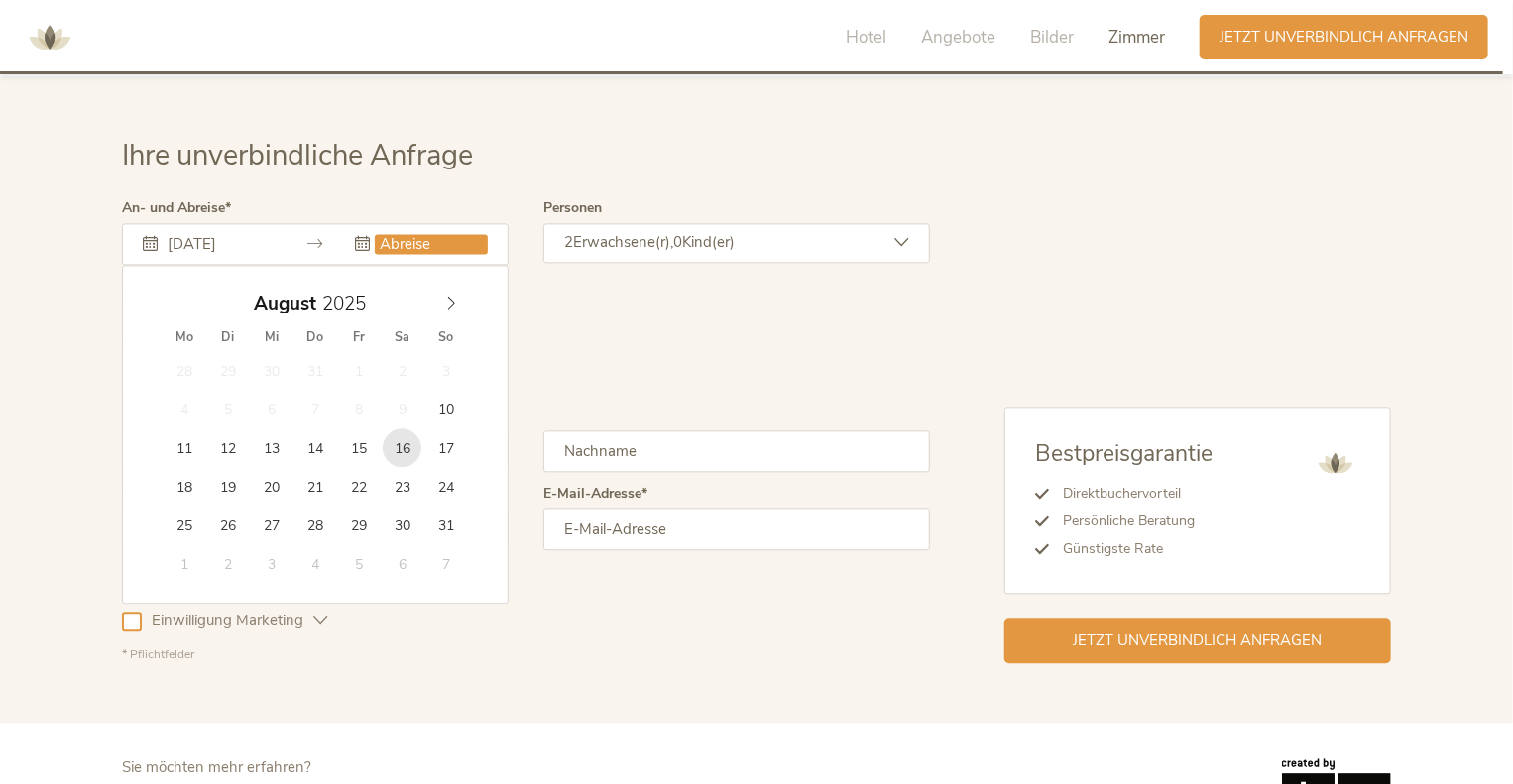 type on "16.08.2025" 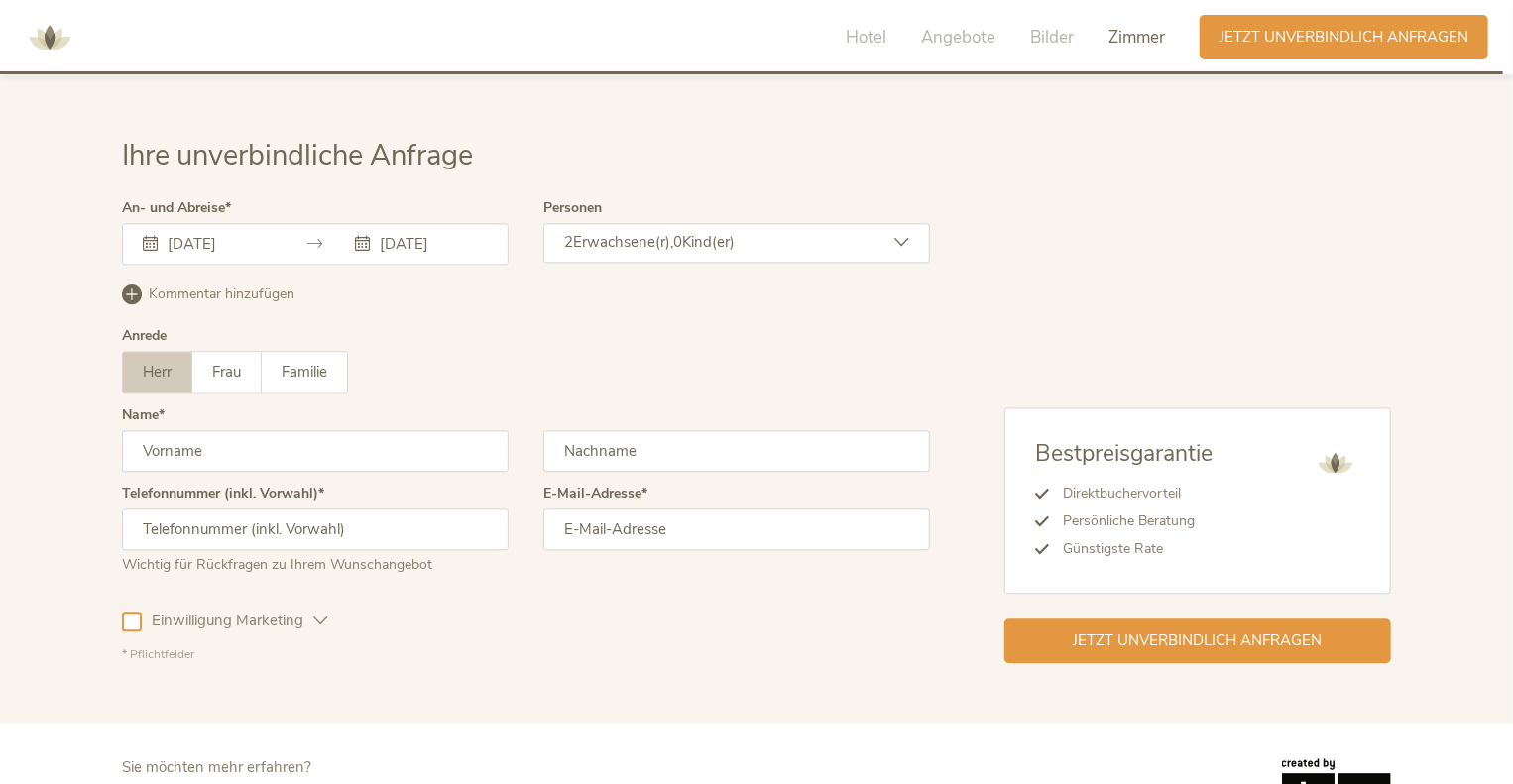 click on "Kind(er)" at bounding box center [708, 242] 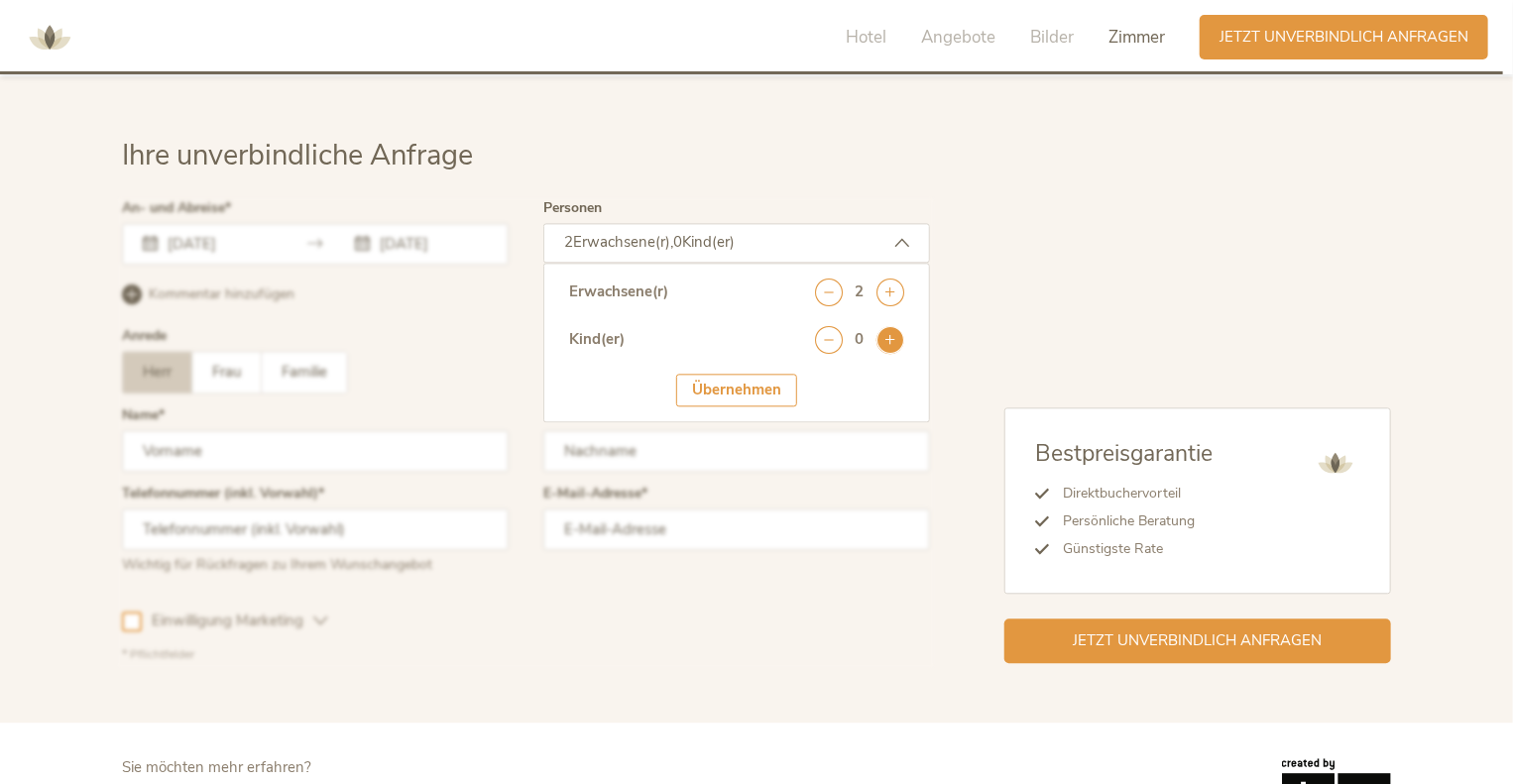 click at bounding box center (890, 340) 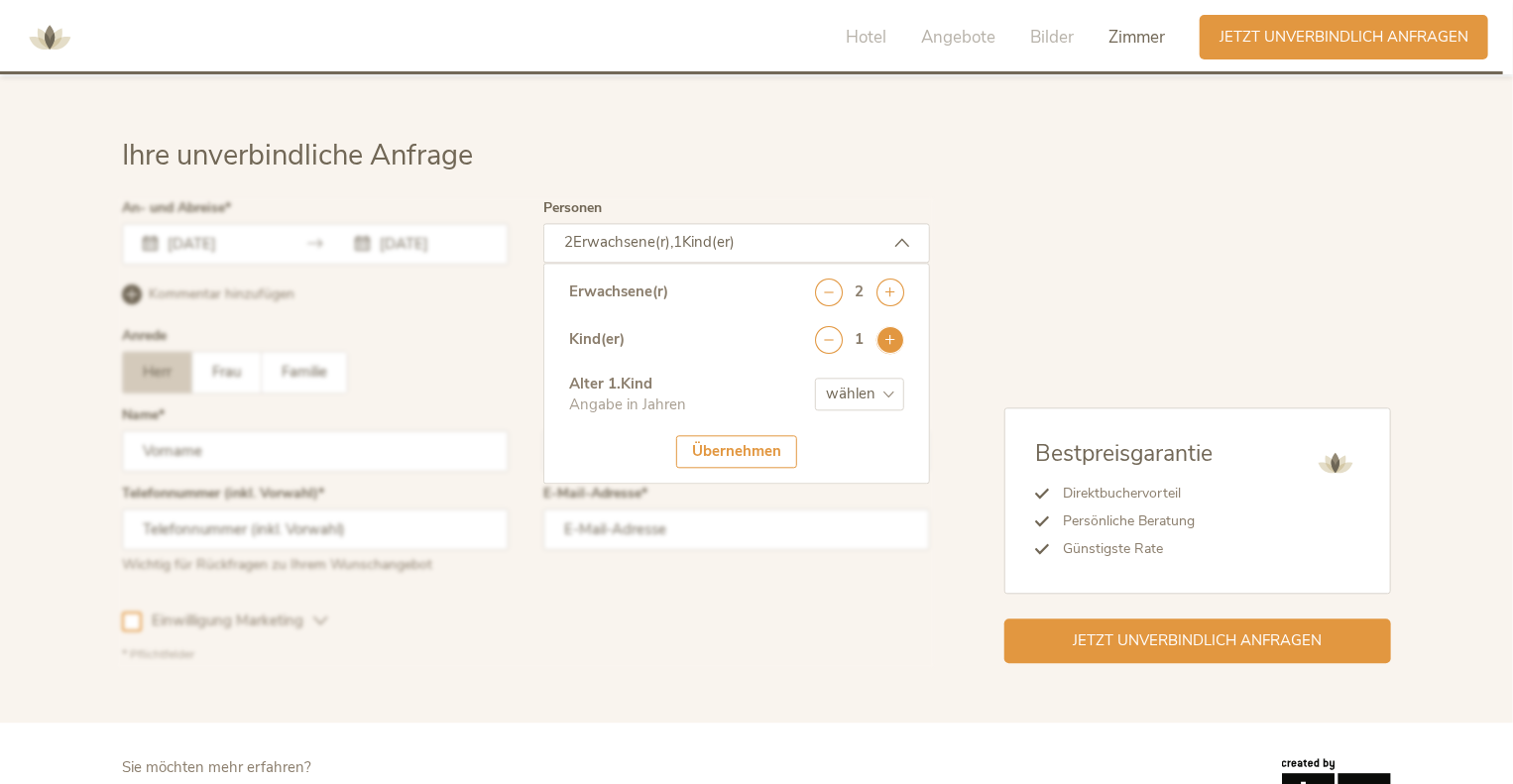 click at bounding box center [890, 340] 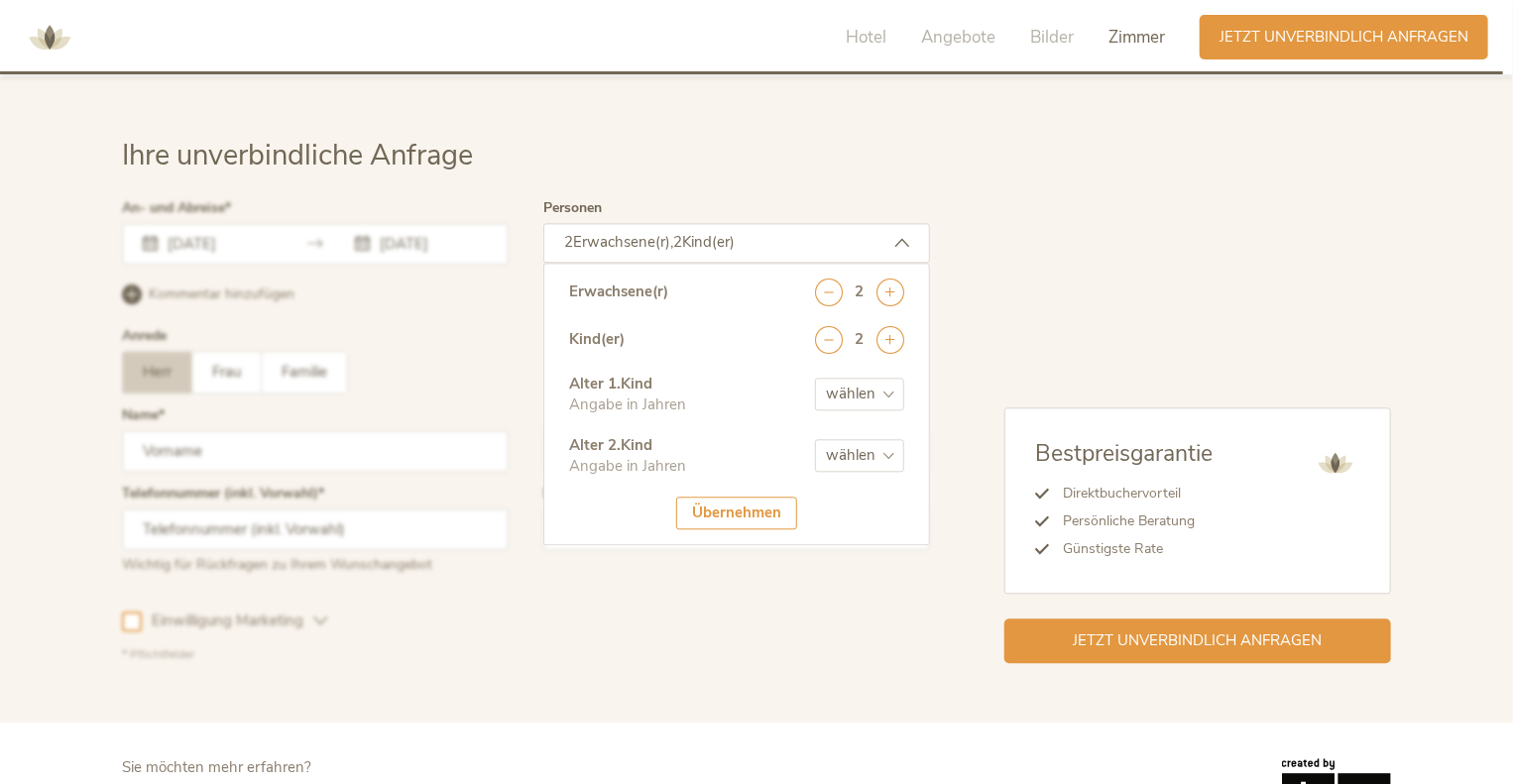 click on "wählen   0 1 2 3 4 5 6 7 8 9 10 11 12 13 14 15 16 17" at bounding box center [860, 393] 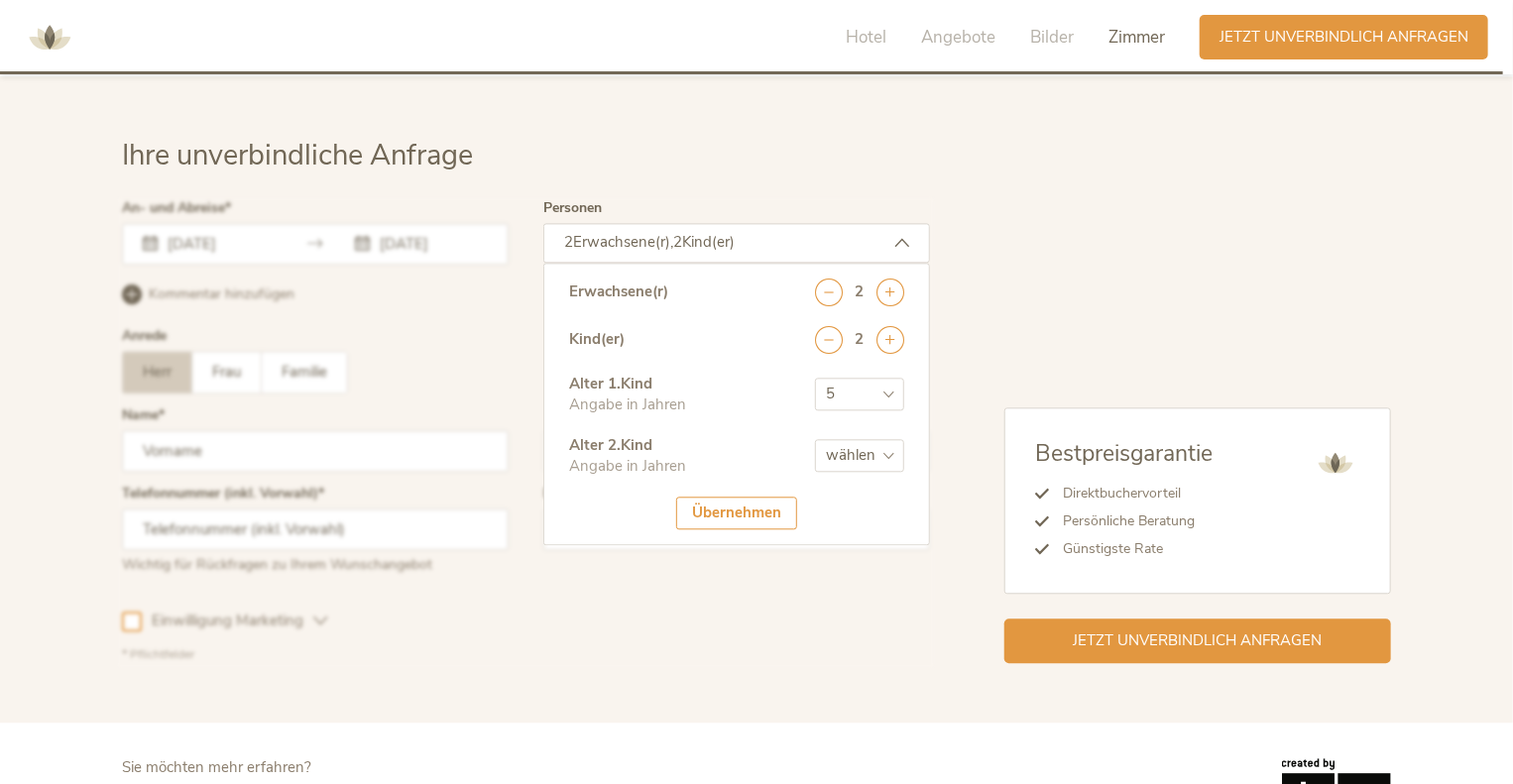 click on "wählen   0 1 2 3 4 5 6 7 8 9 10 11 12 13 14 15 16 17" at bounding box center (860, 393) 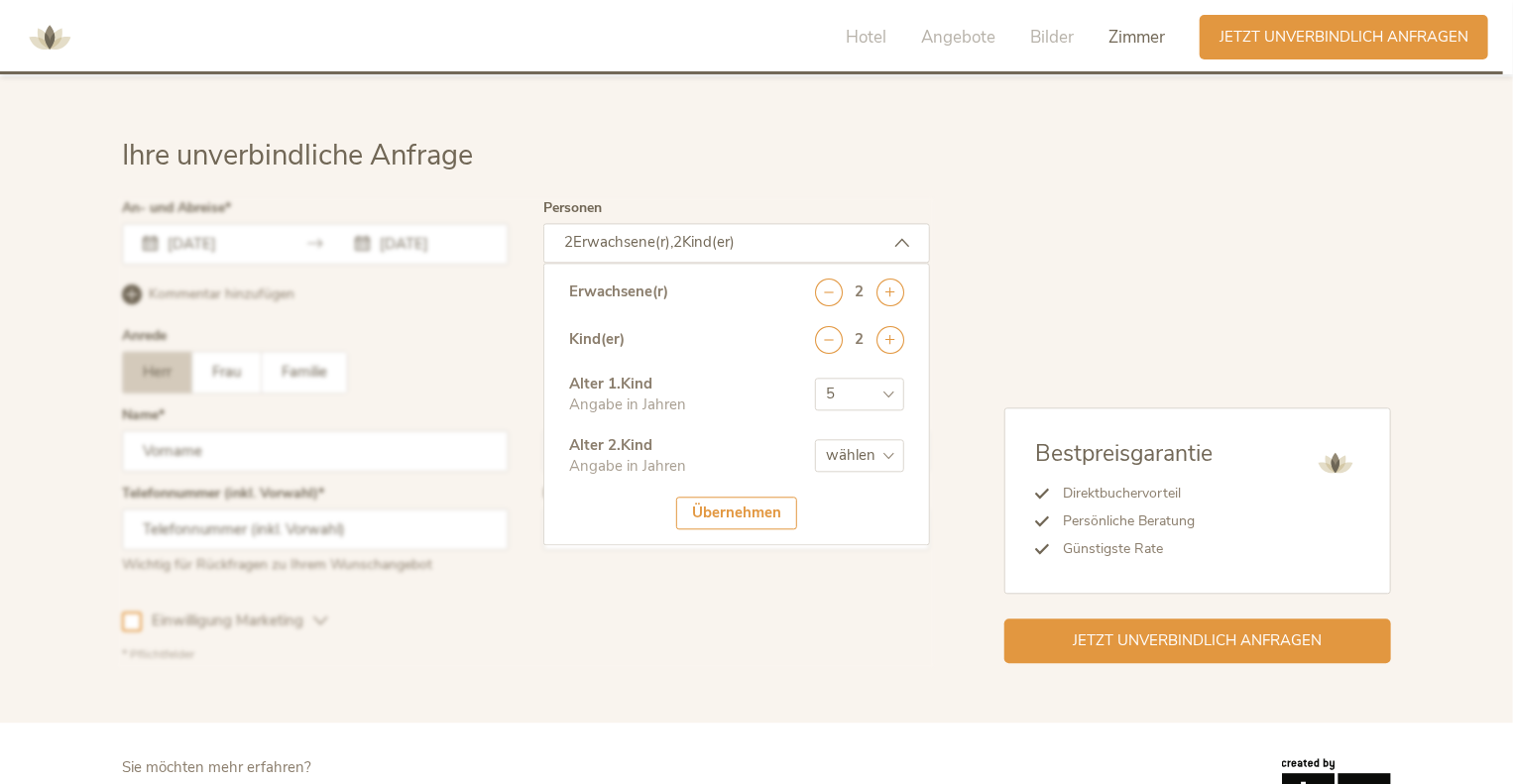 click on "wählen   0 1 2 3 4 5 6 7 8 9 10 11 12 13 14 15 16 17" at bounding box center [860, 455] 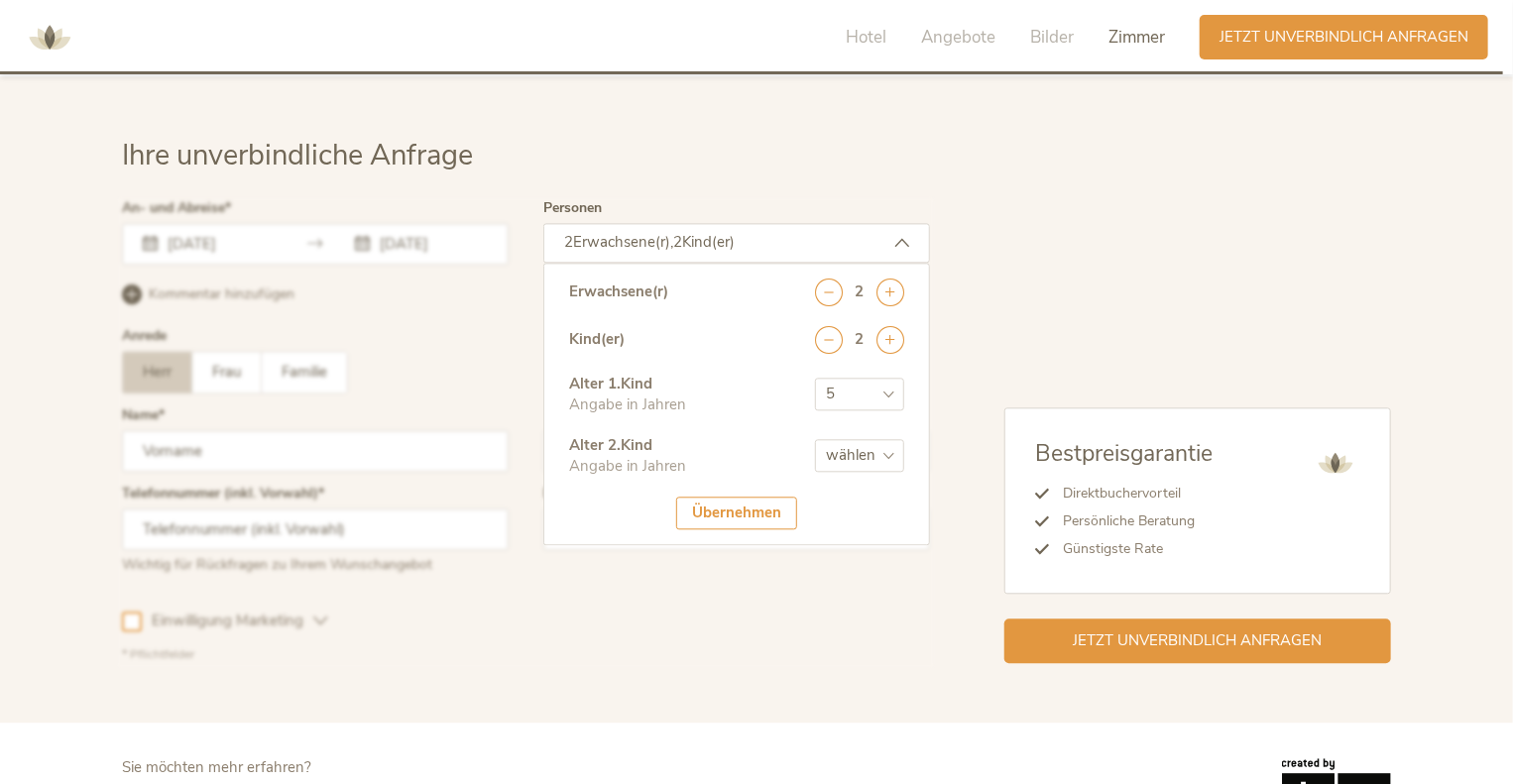 select on "3" 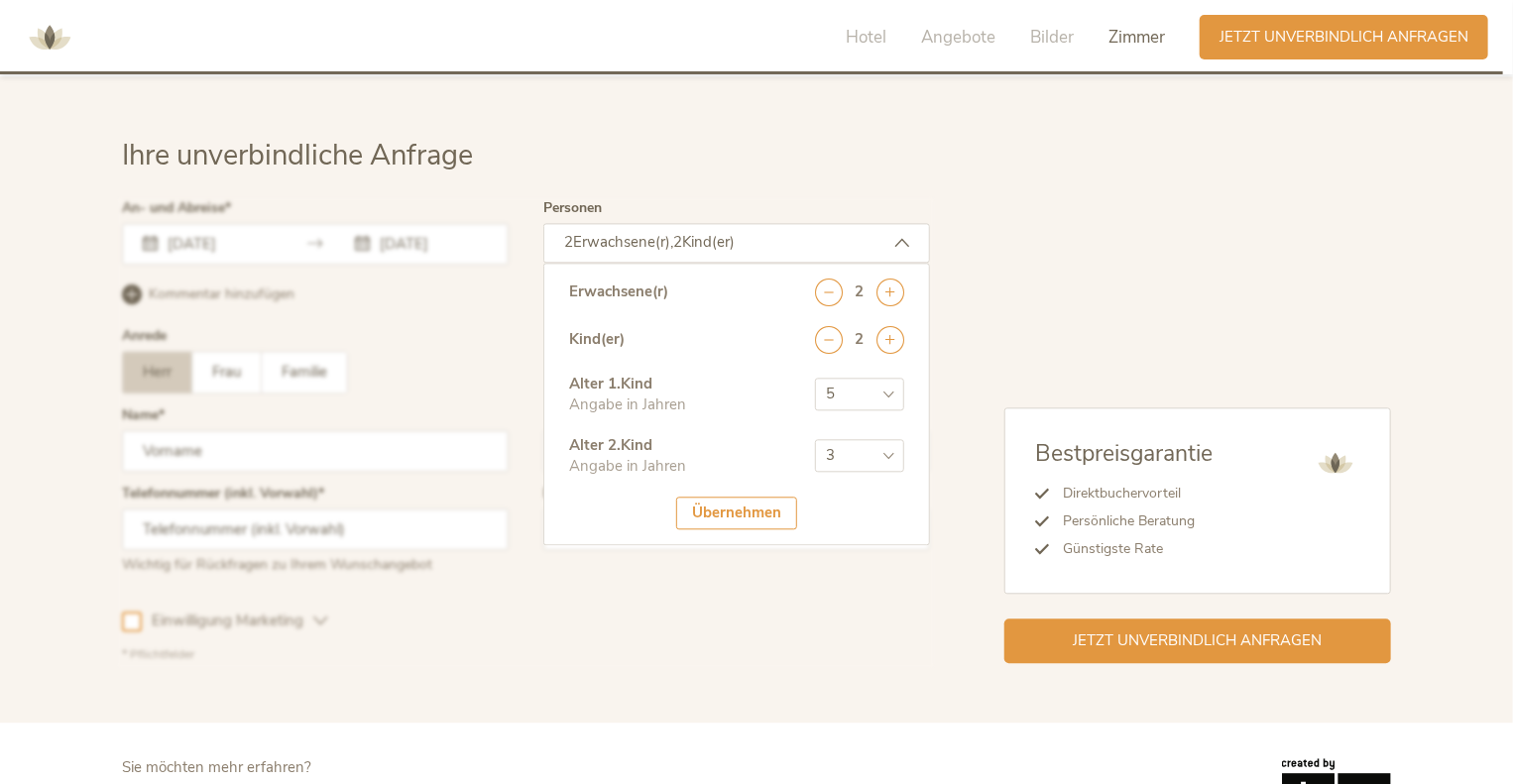 click on "wählen   0 1 2 3 4 5 6 7 8 9 10 11 12 13 14 15 16 17" at bounding box center [860, 455] 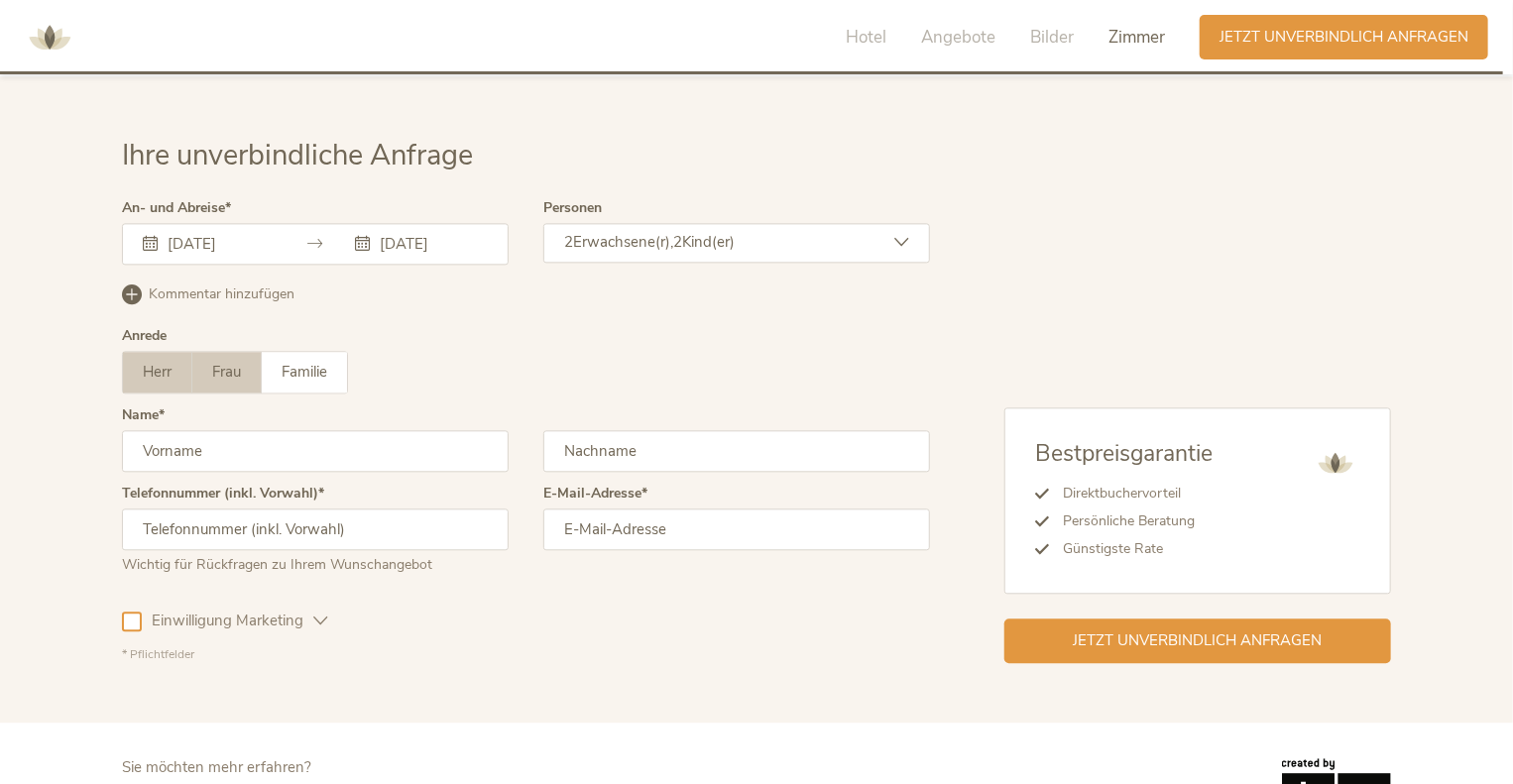 click on "Frau" at bounding box center [226, 372] 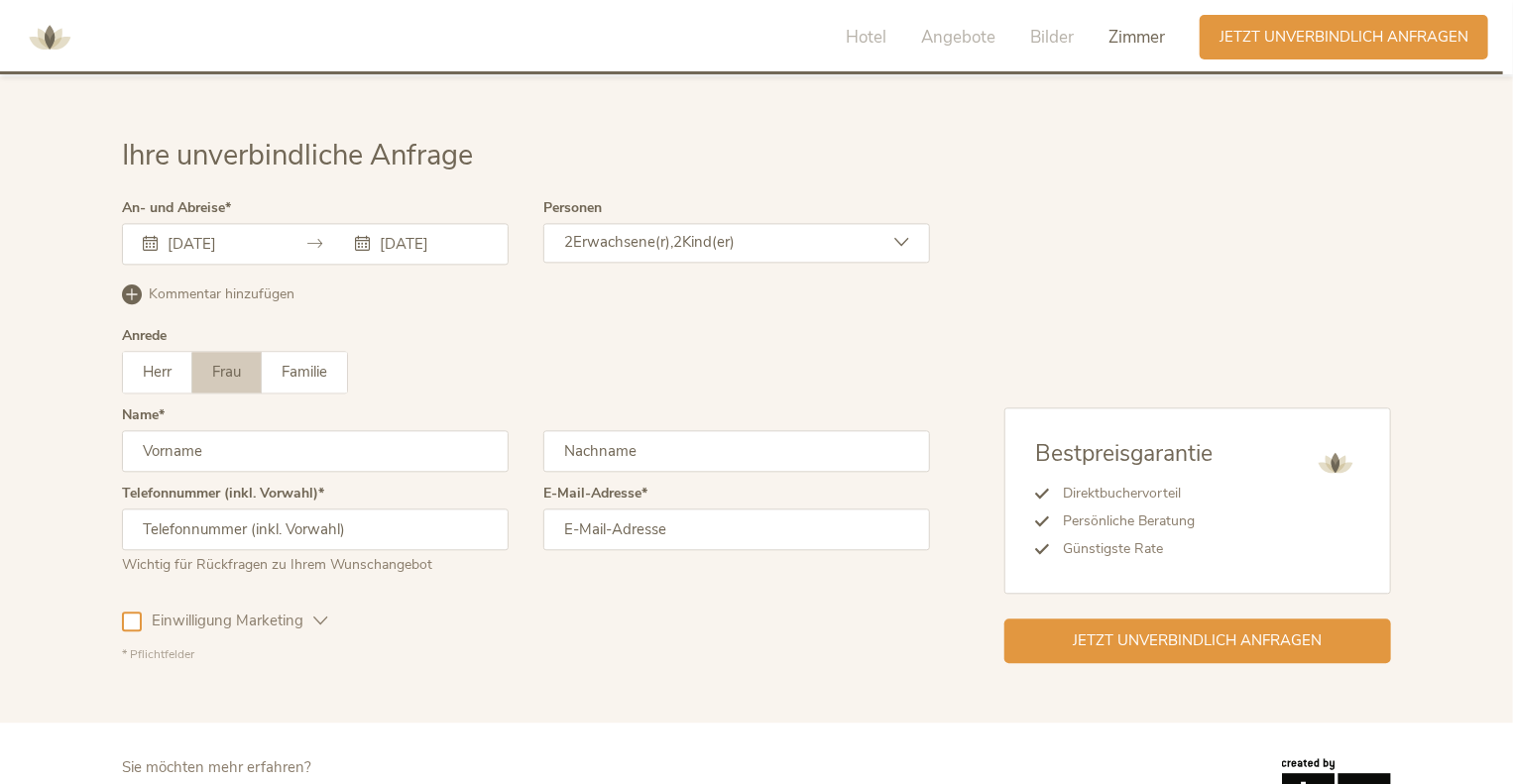 click at bounding box center (315, 451) 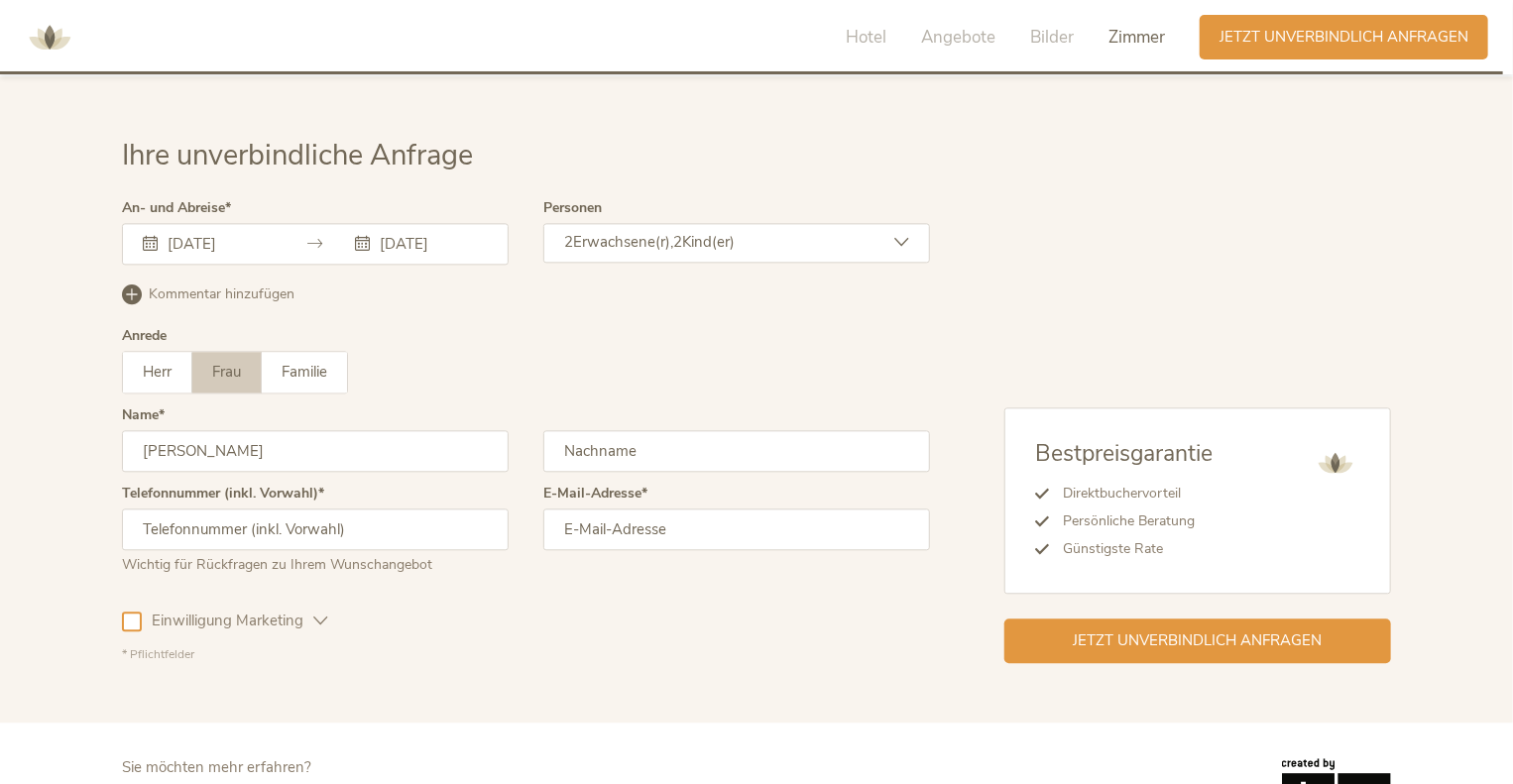 type on "Anna" 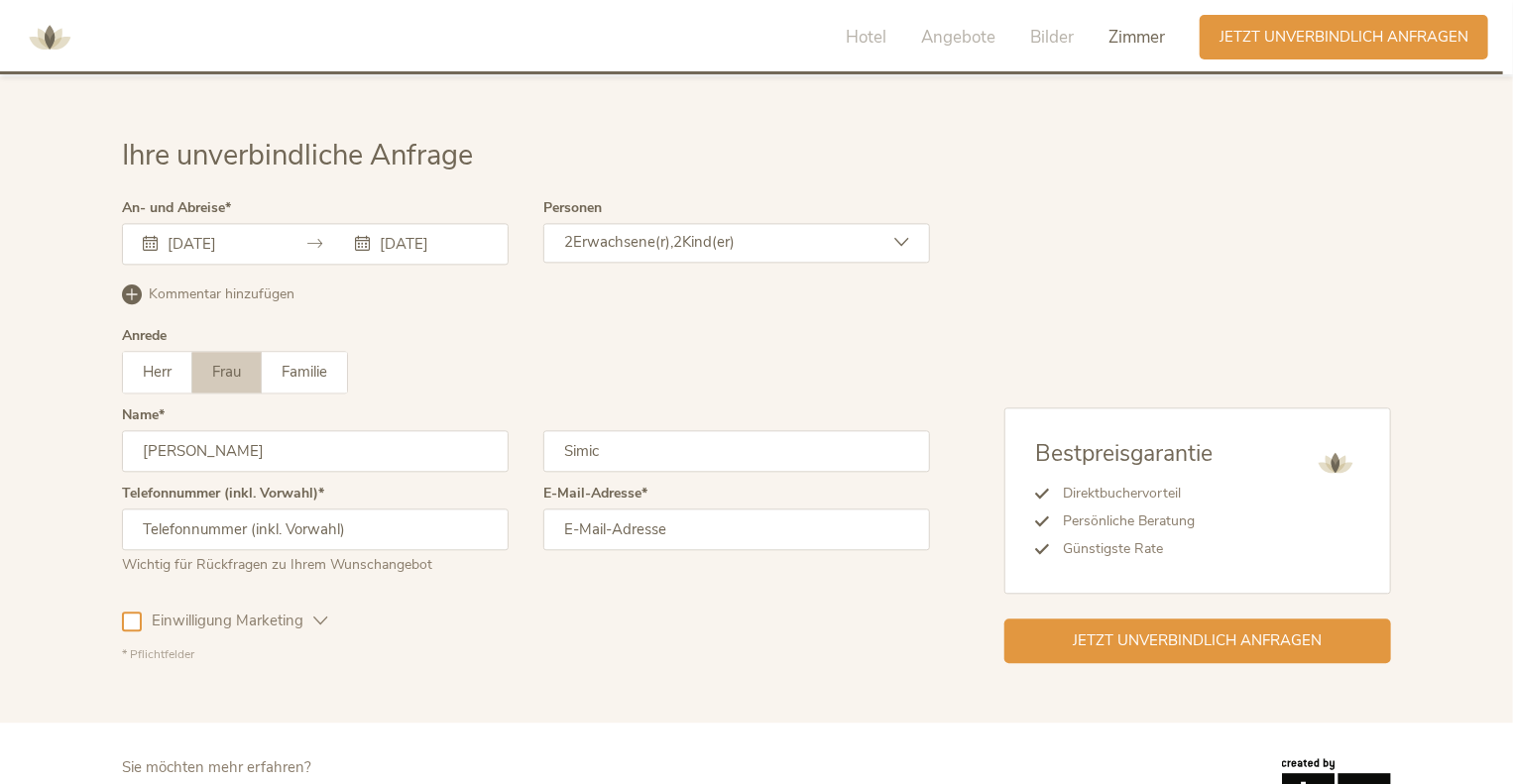 type on "Simic" 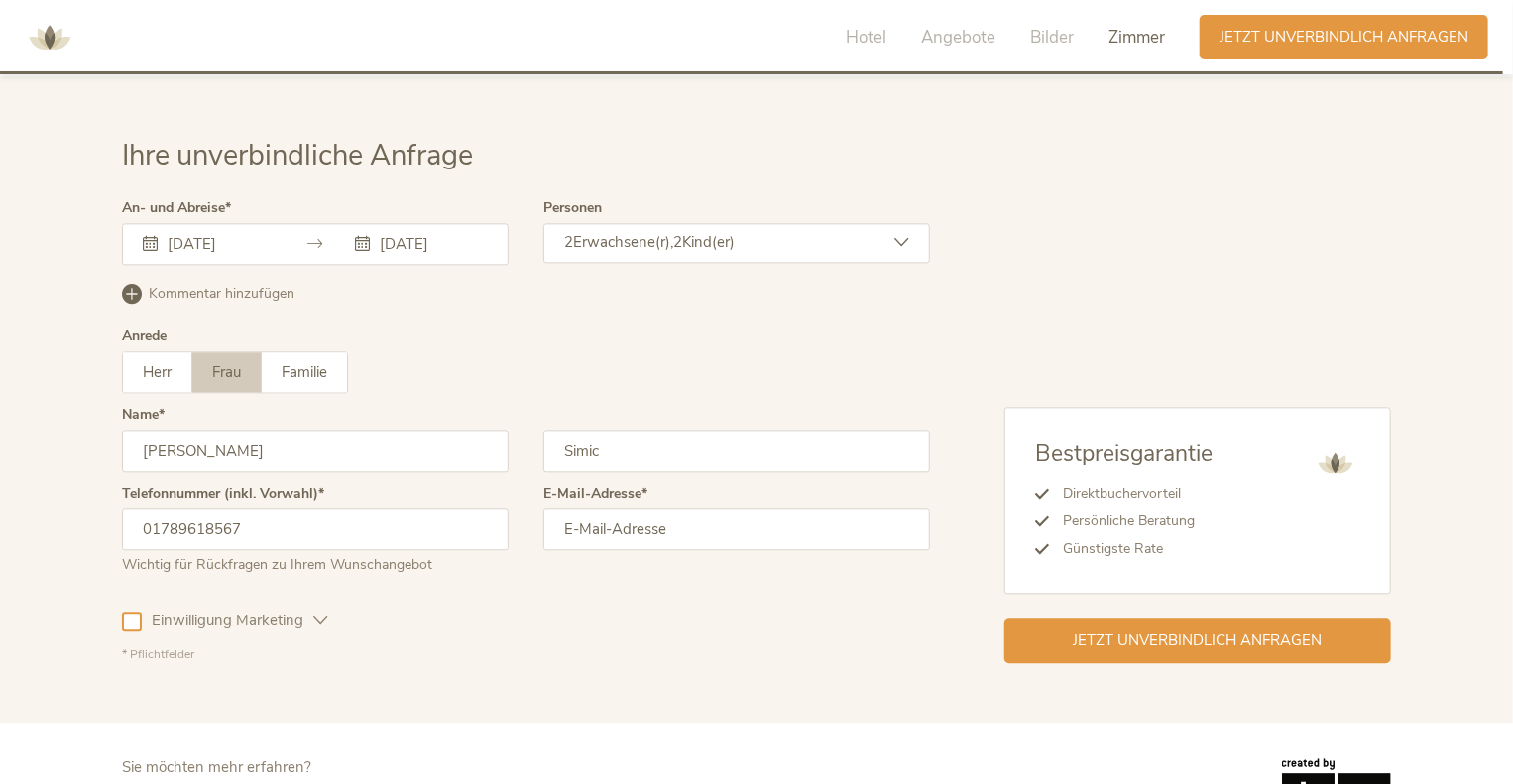 type on "01789618567" 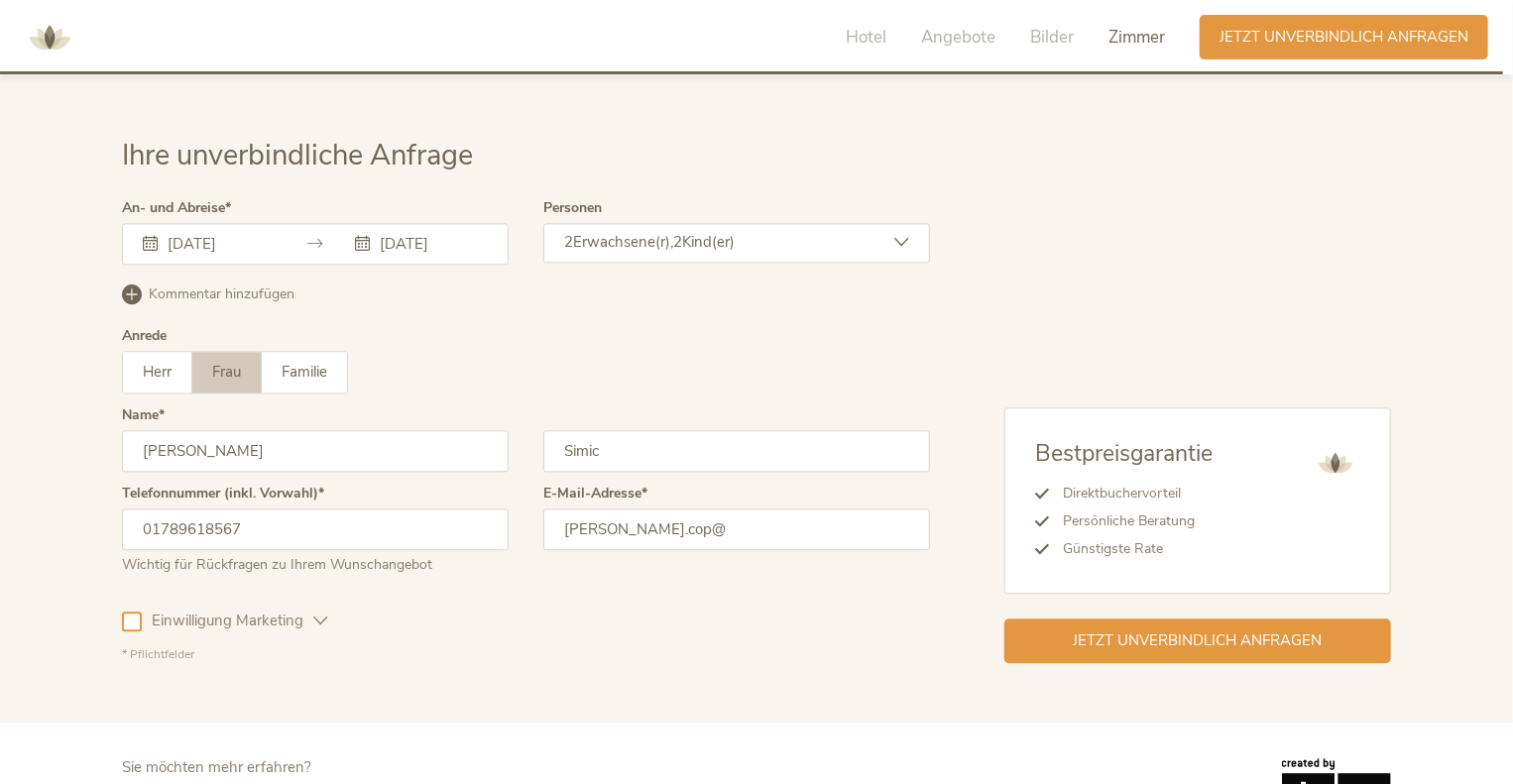 type on "anna.cop@" 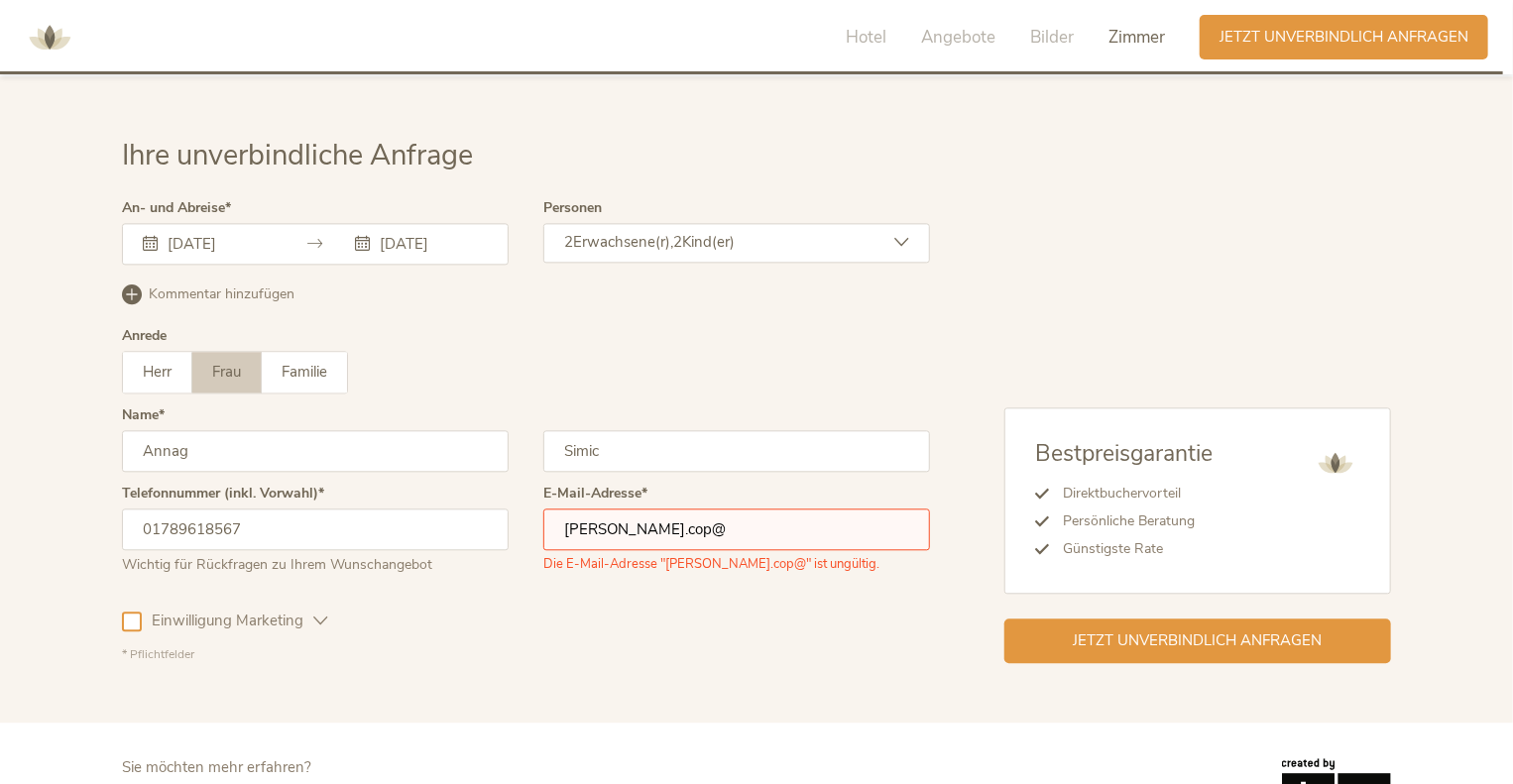 click on "Annag" at bounding box center (315, 451) 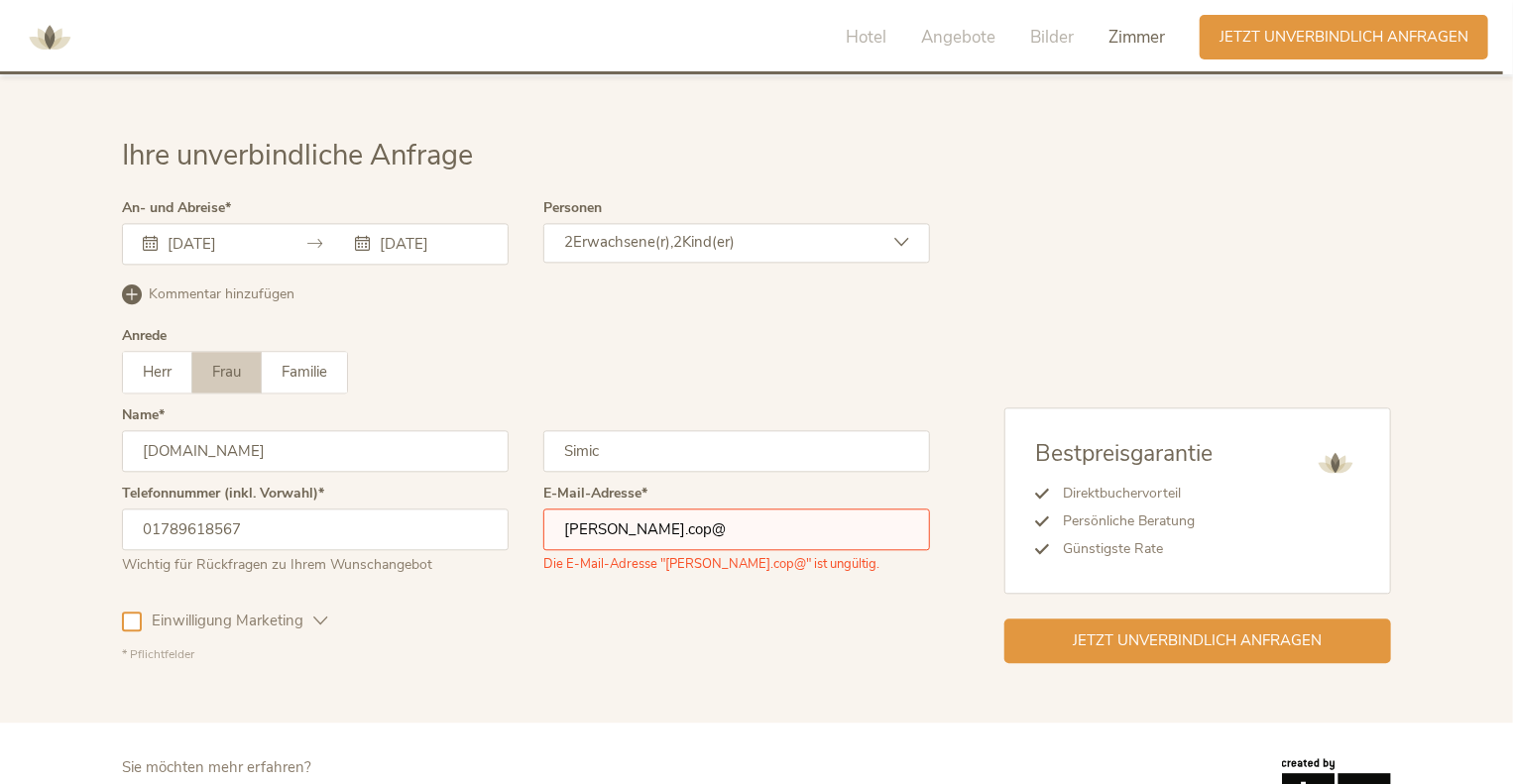 type on "Annagmx.de" 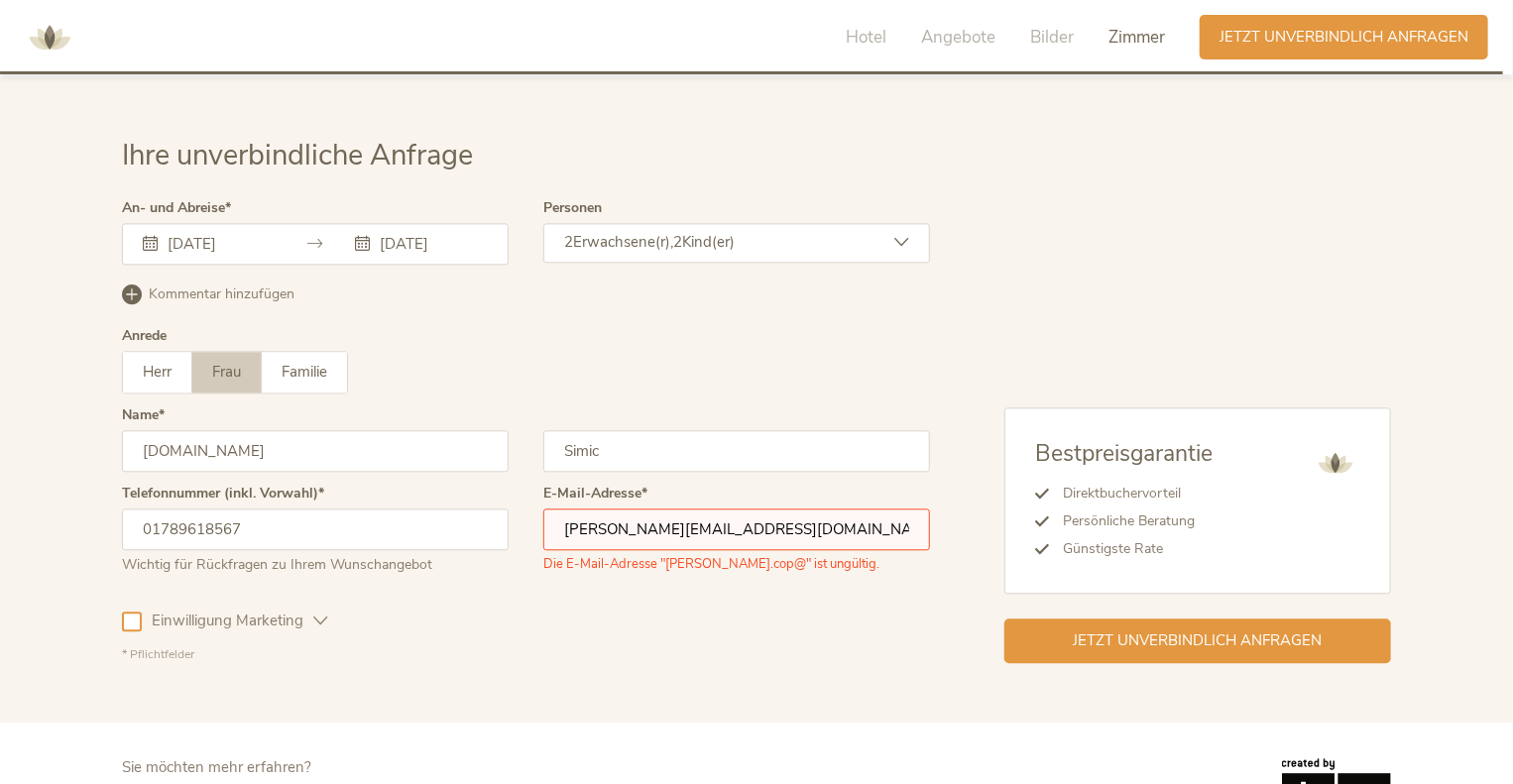 type on "anna.cop@gmx.de" 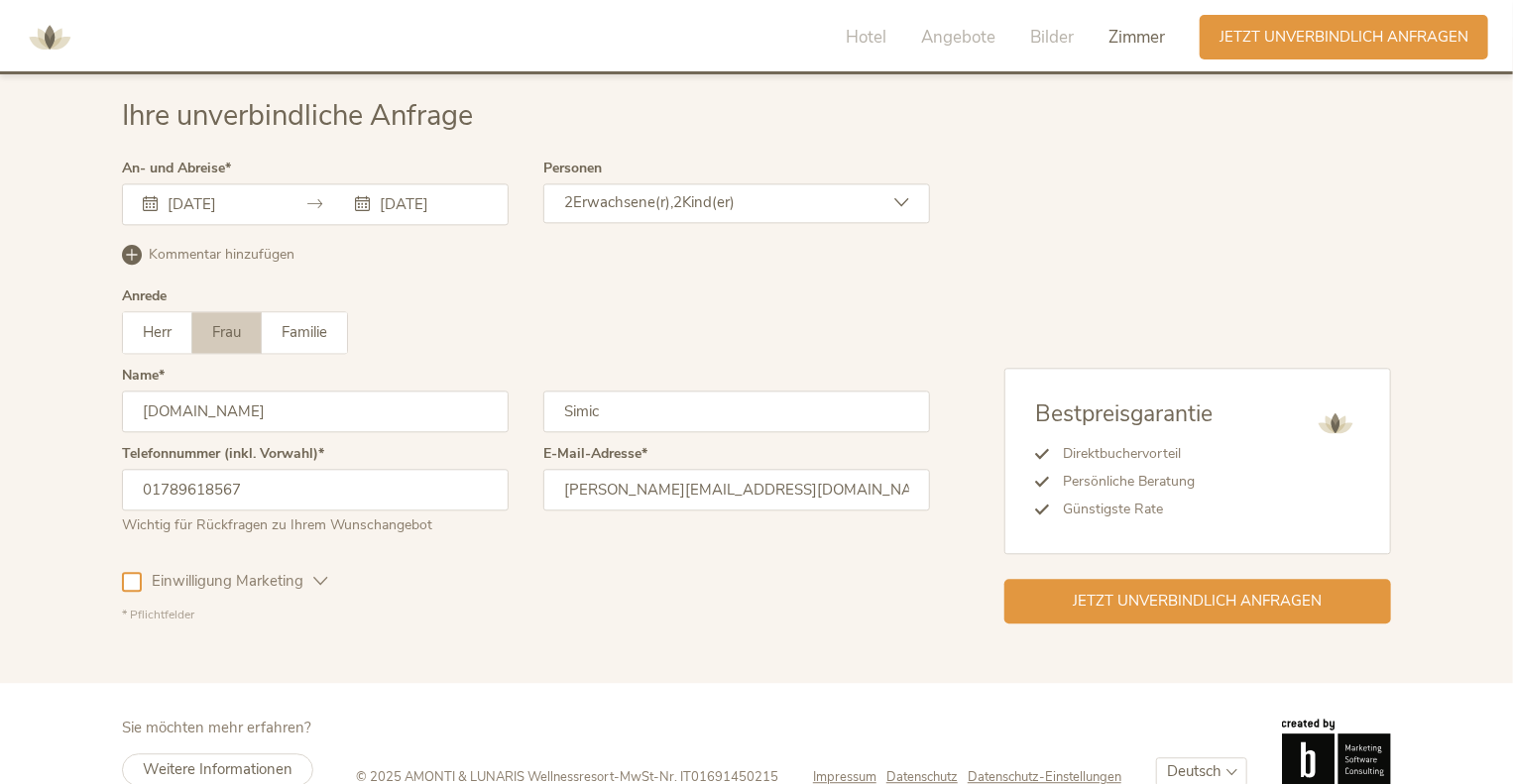scroll, scrollTop: 5927, scrollLeft: 0, axis: vertical 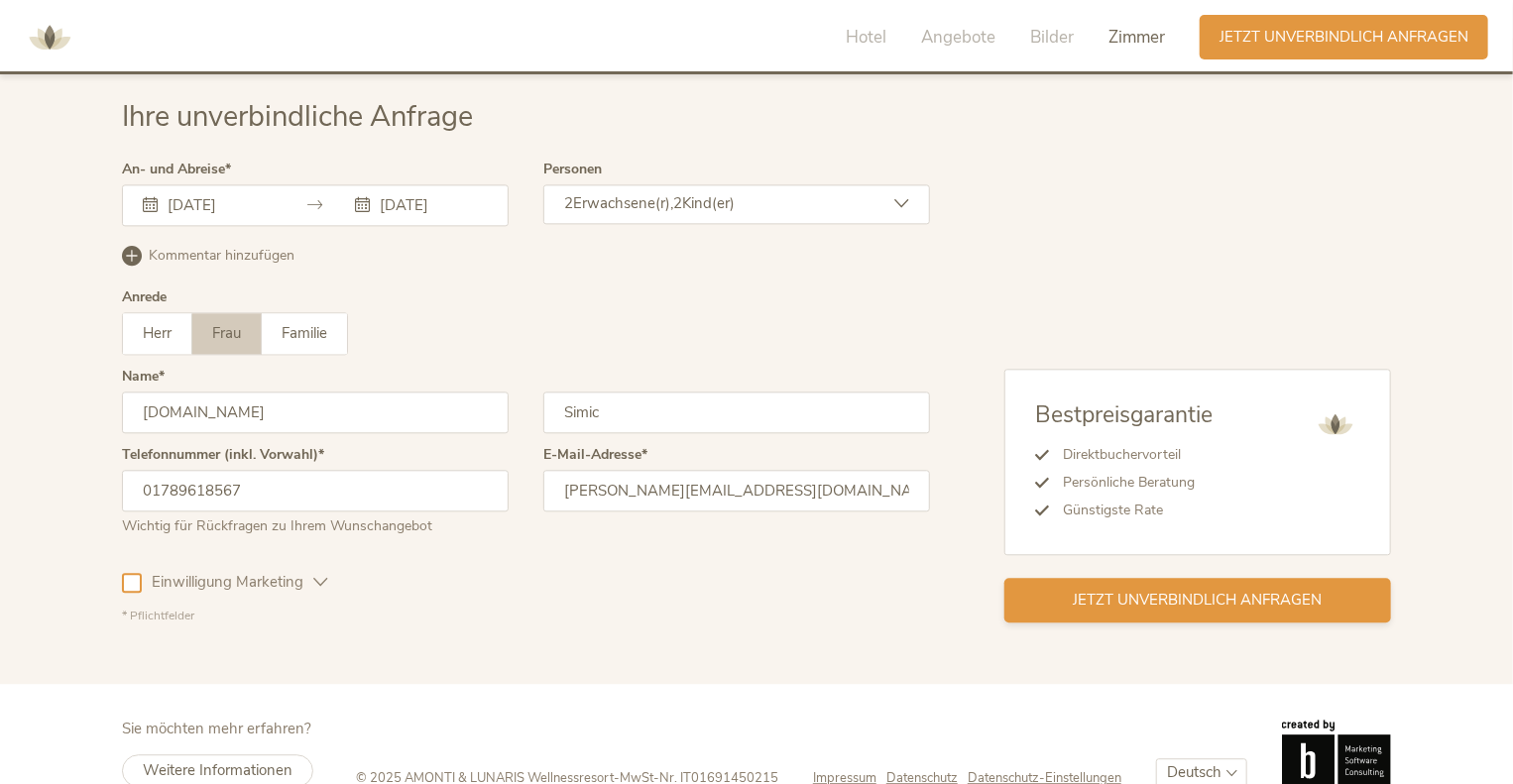 click on "Jetzt unverbindlich anfragen" at bounding box center [1198, 600] 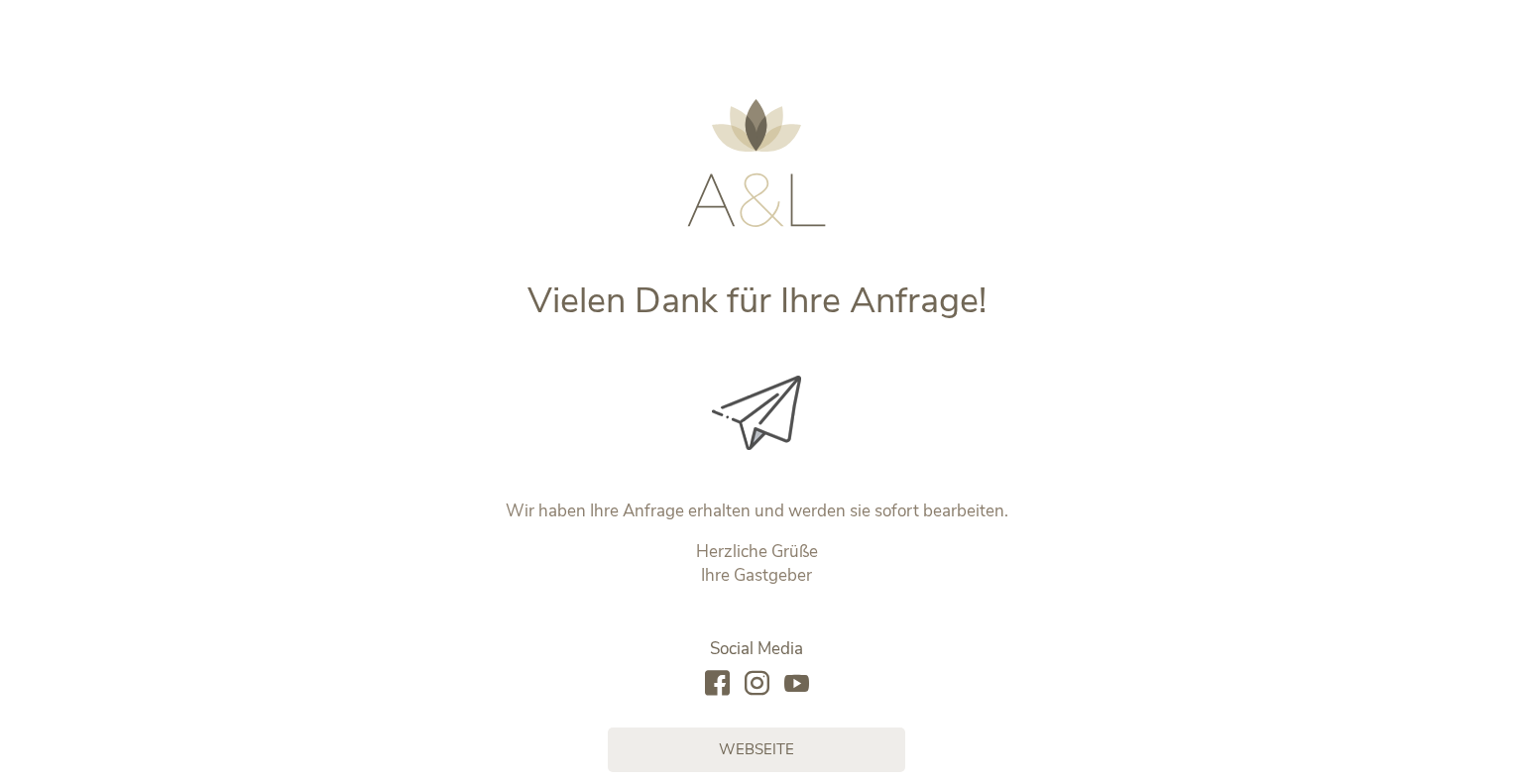 scroll, scrollTop: 0, scrollLeft: 0, axis: both 